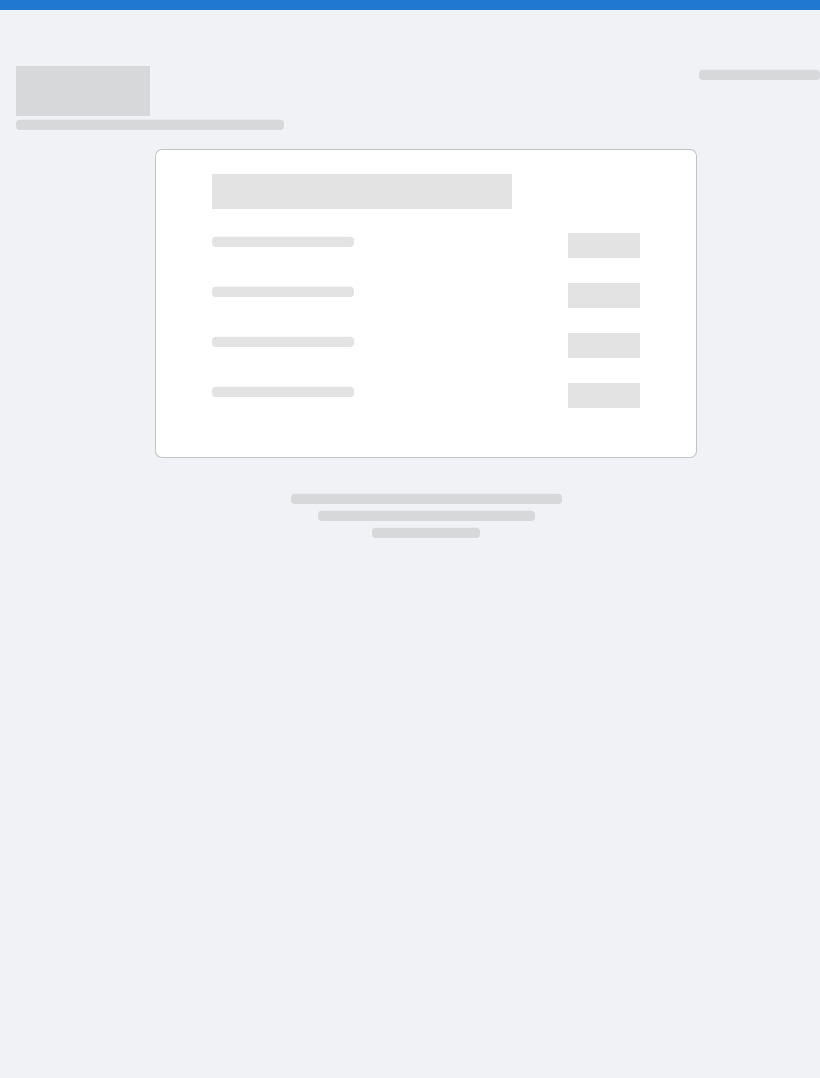 scroll, scrollTop: 0, scrollLeft: 0, axis: both 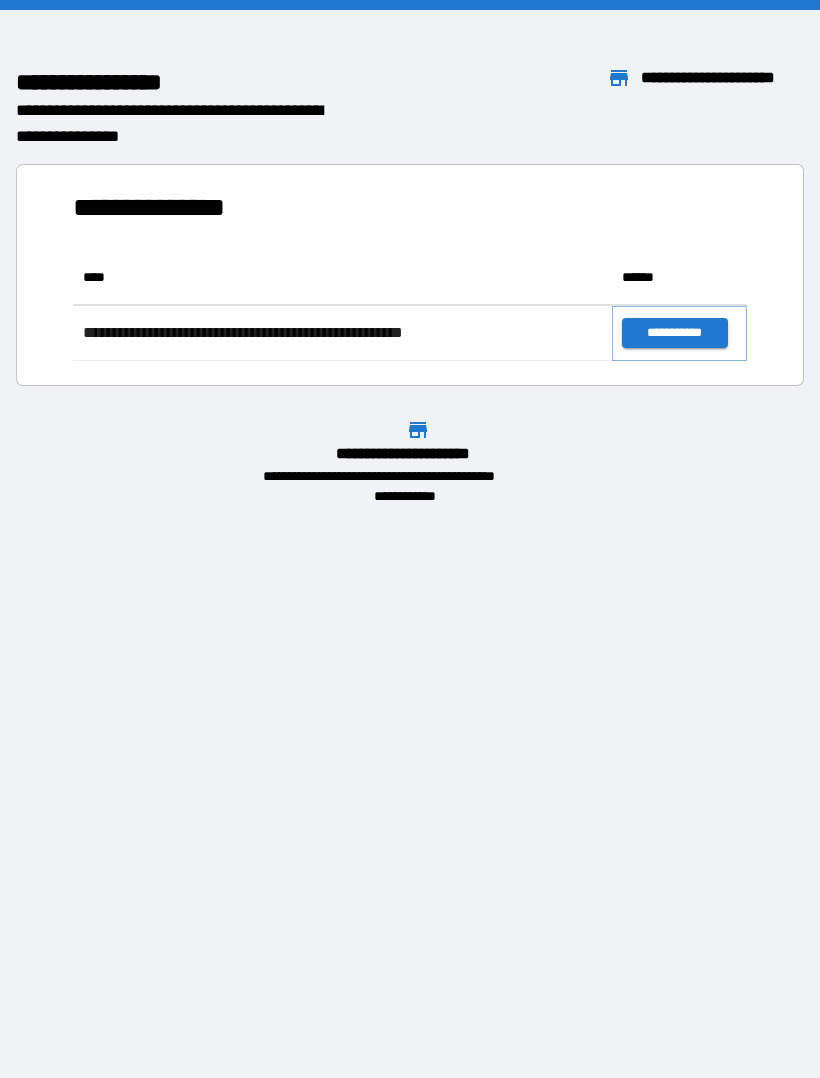 click on "**********" at bounding box center (674, 333) 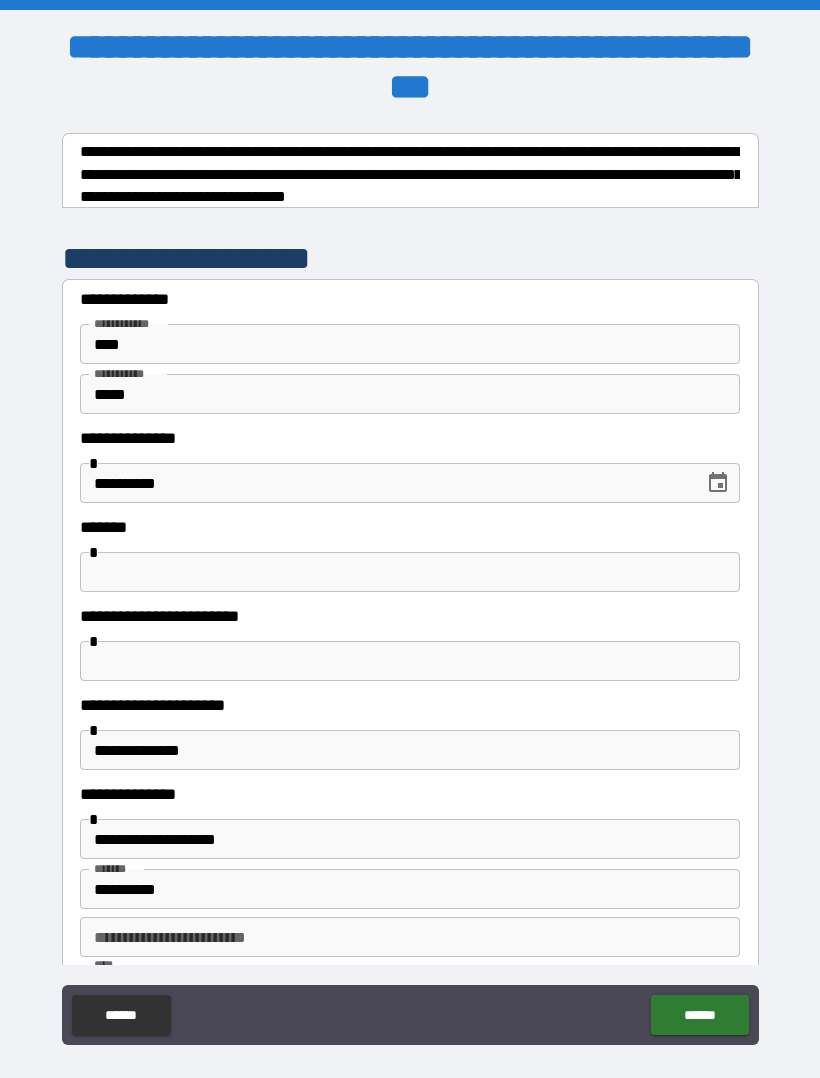 click at bounding box center [410, 572] 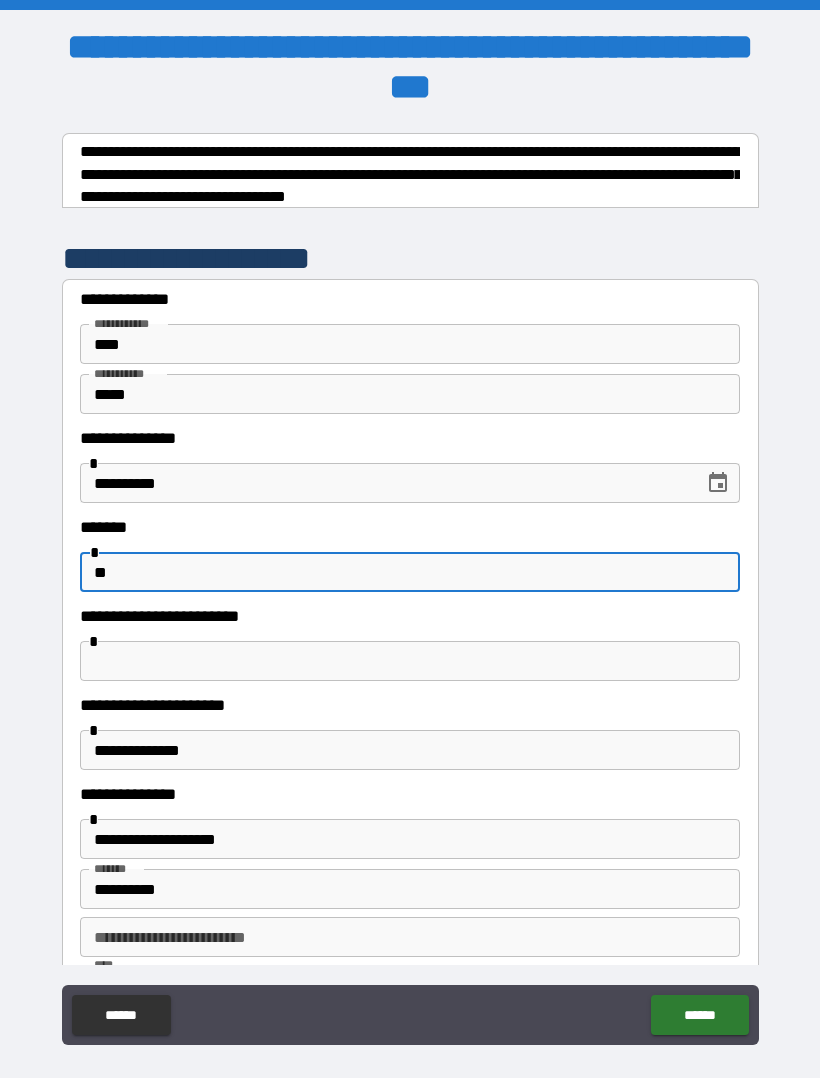 type on "*" 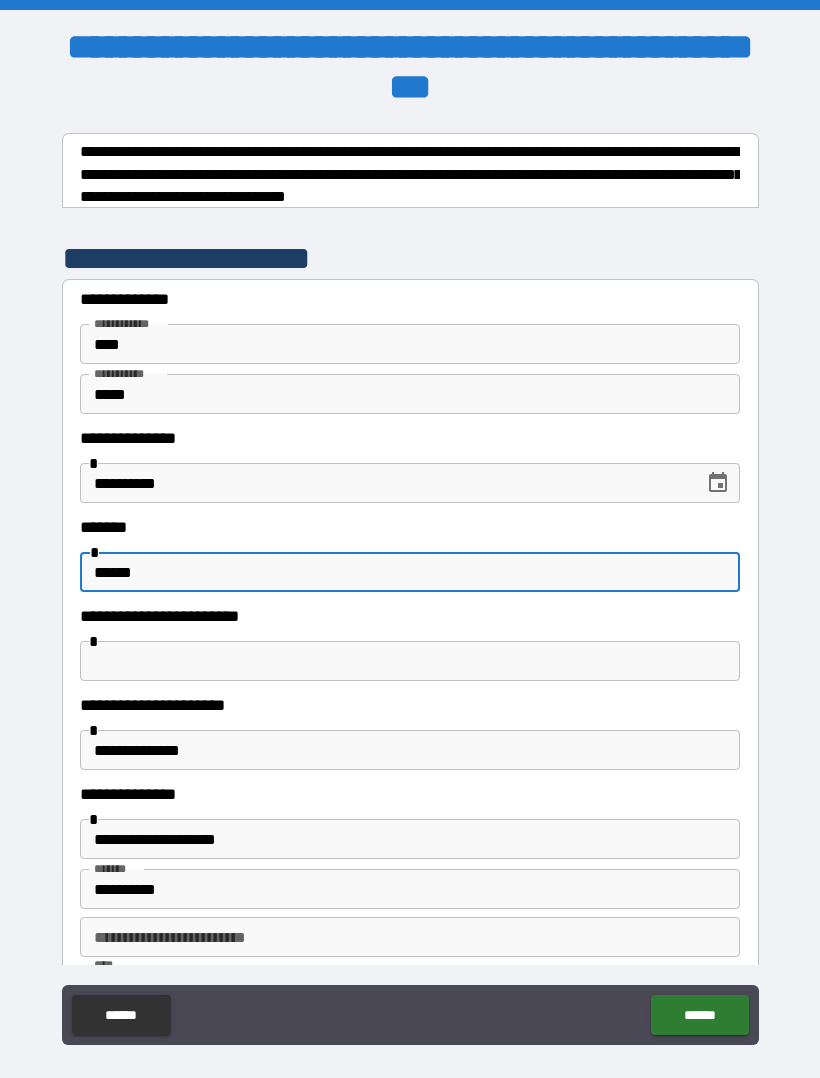 type on "******" 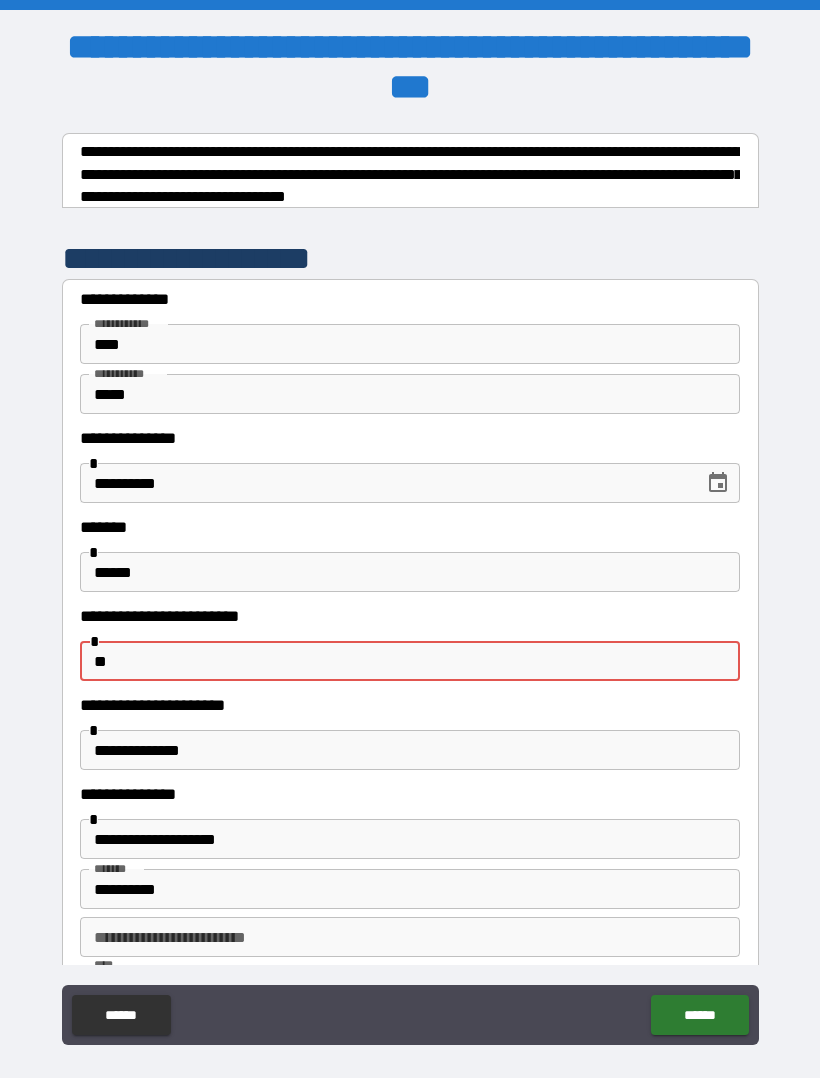 type on "*" 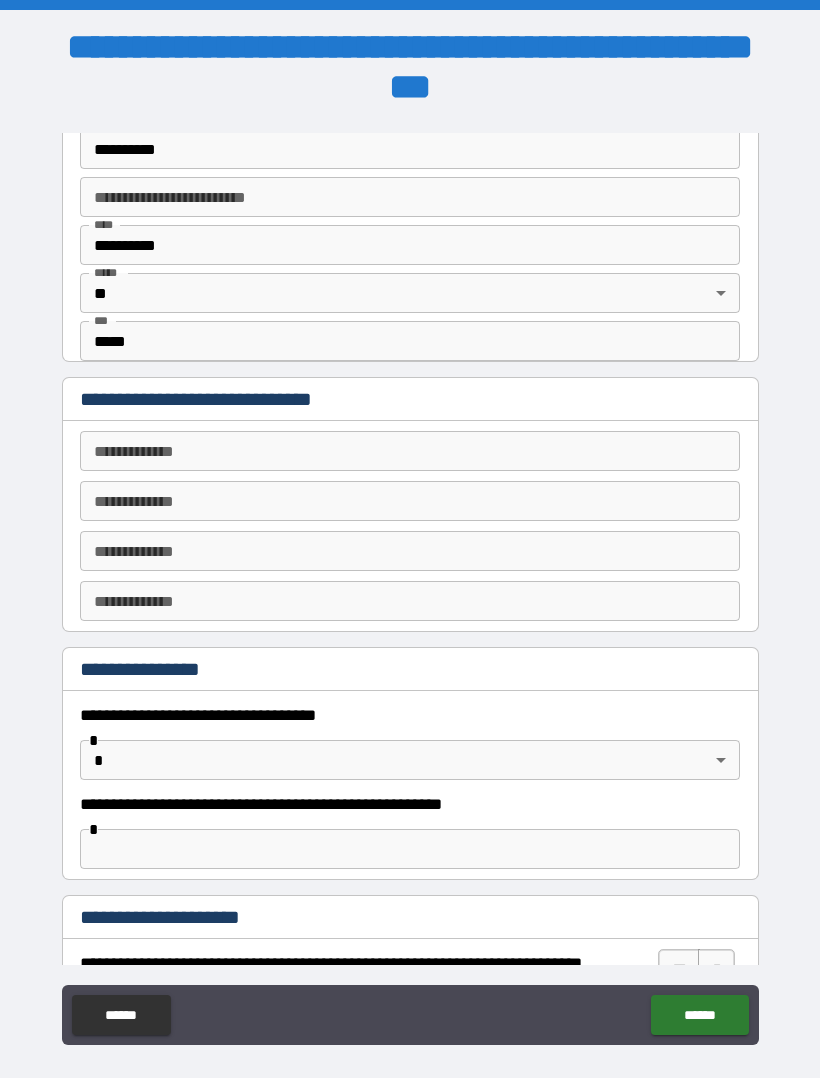 scroll, scrollTop: 744, scrollLeft: 0, axis: vertical 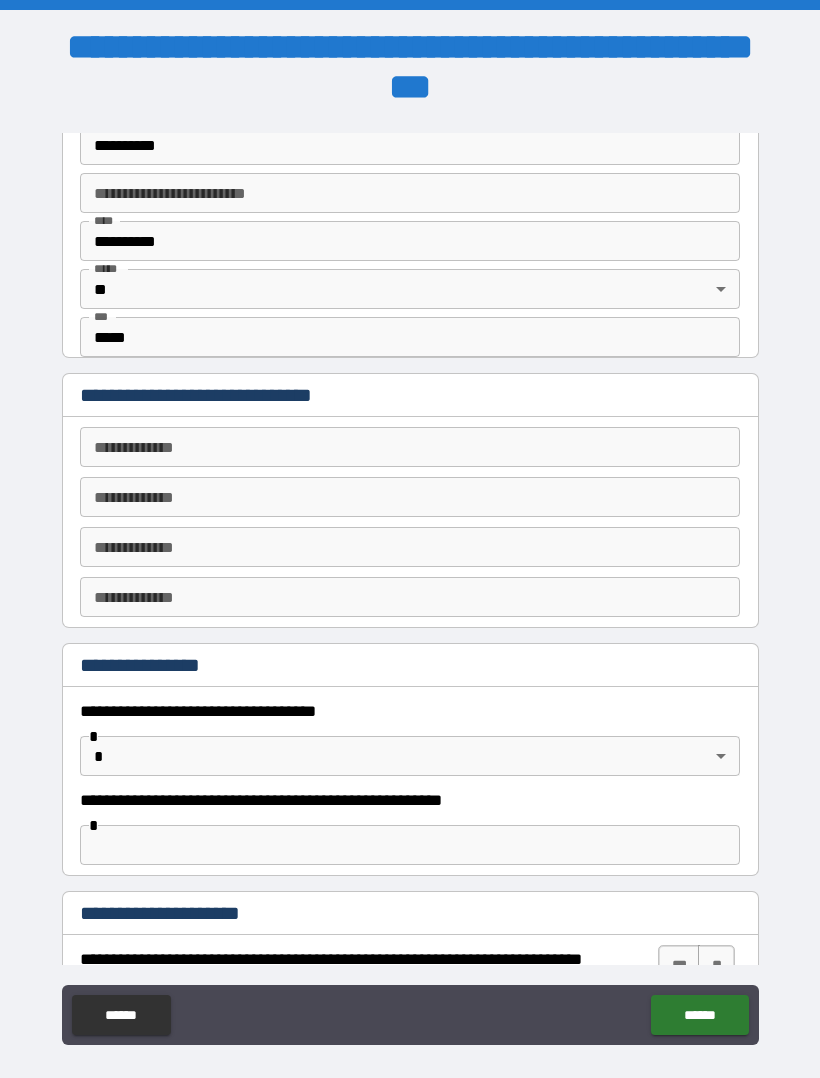 type on "**********" 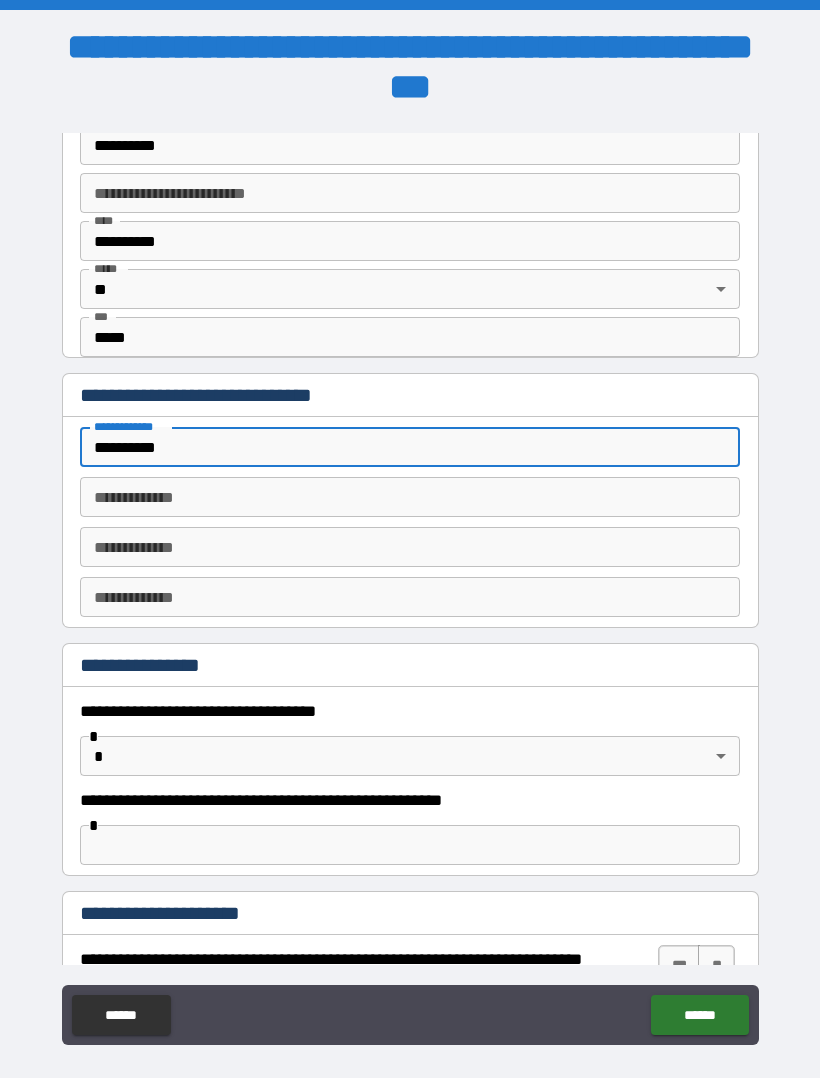 type on "**********" 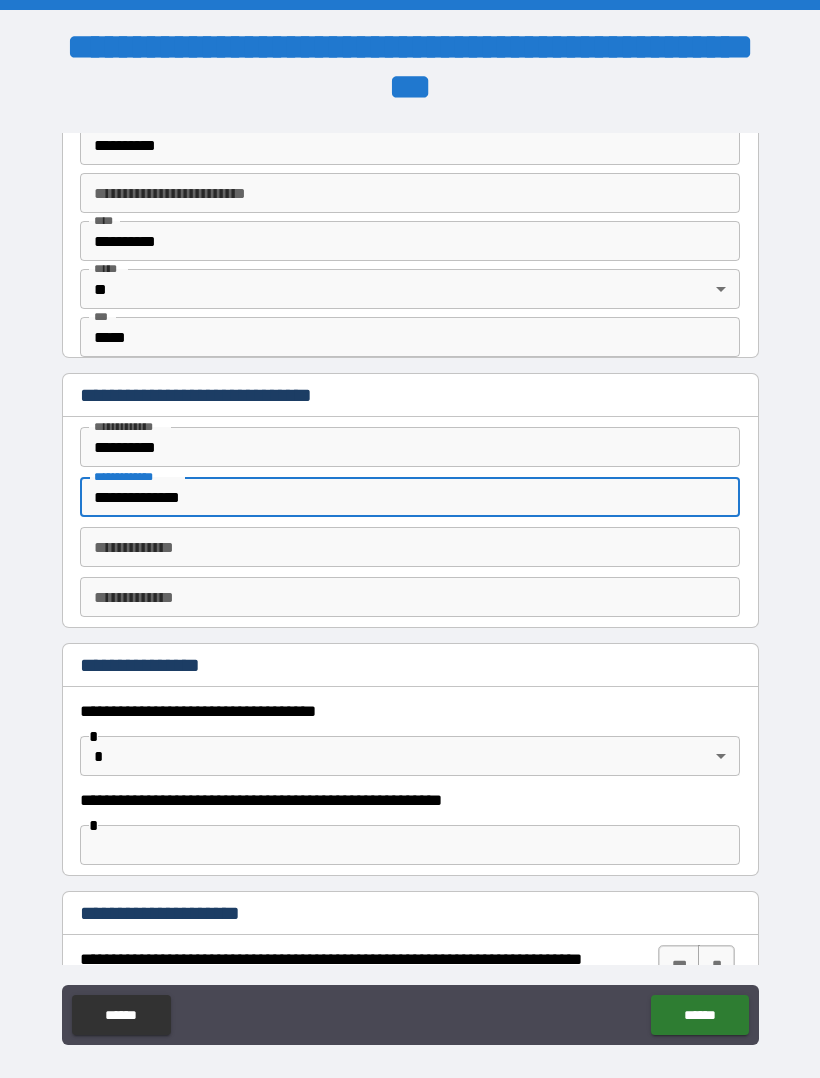 type on "**********" 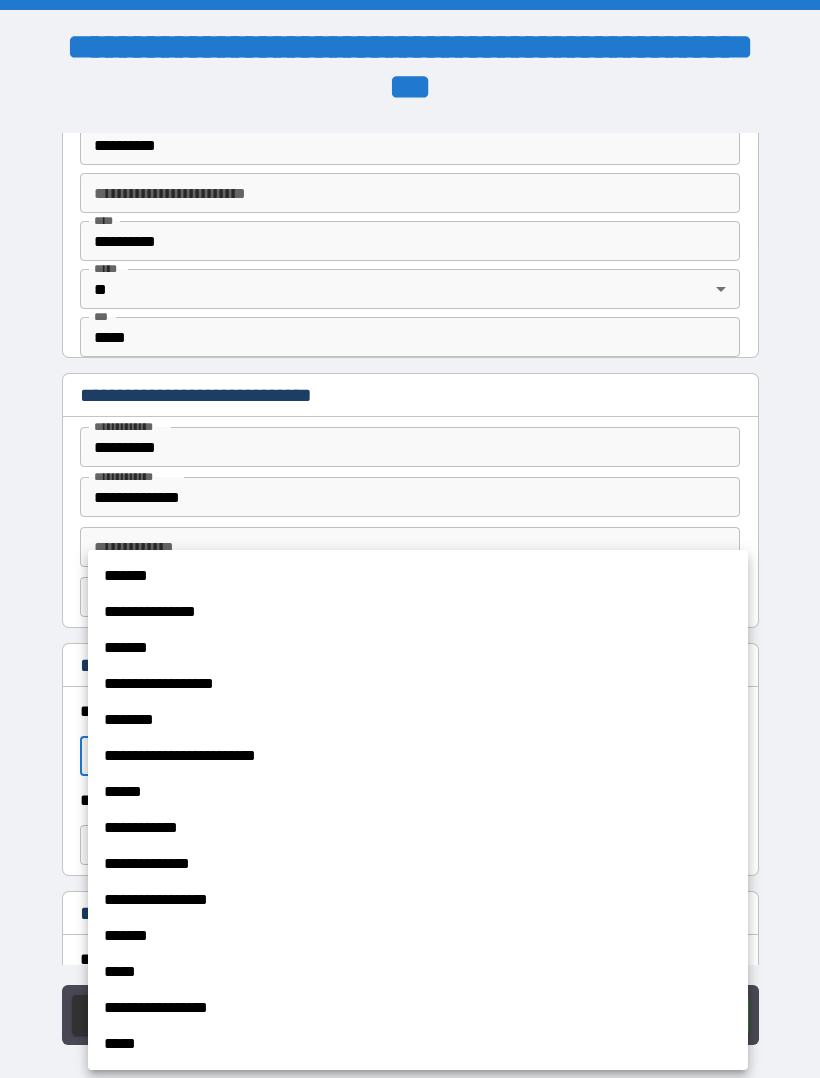 click on "*******" at bounding box center [418, 576] 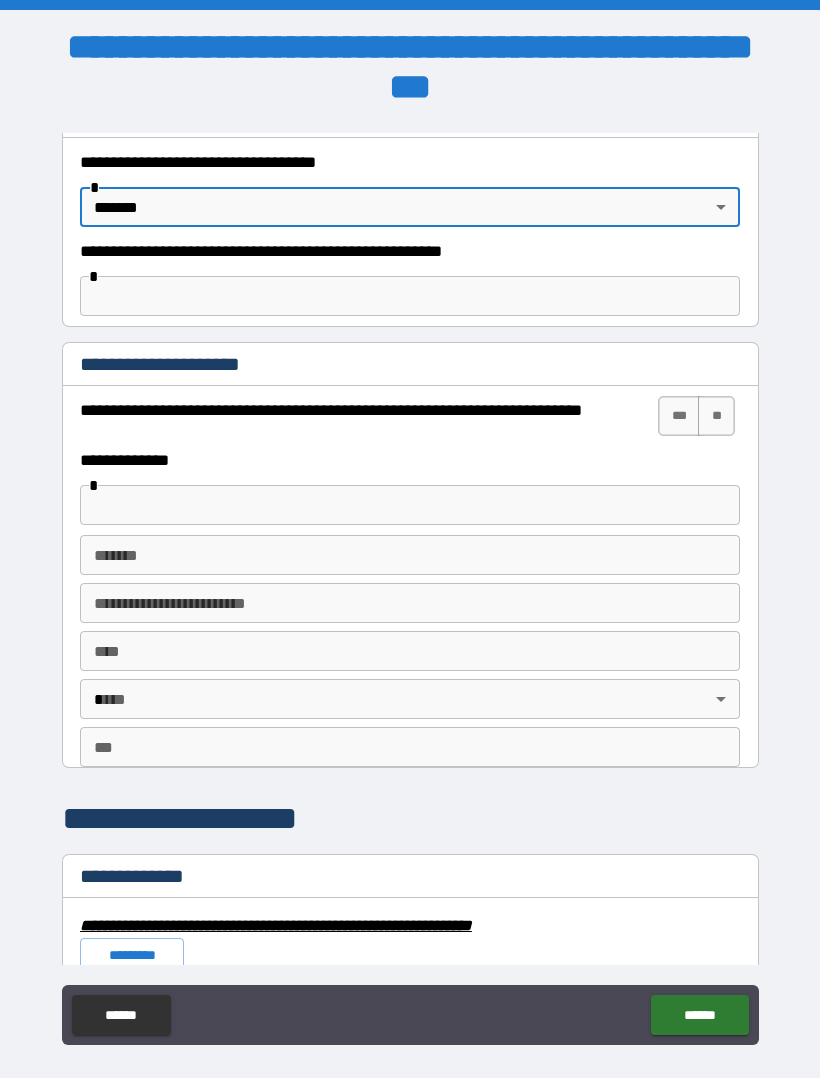 scroll, scrollTop: 1300, scrollLeft: 0, axis: vertical 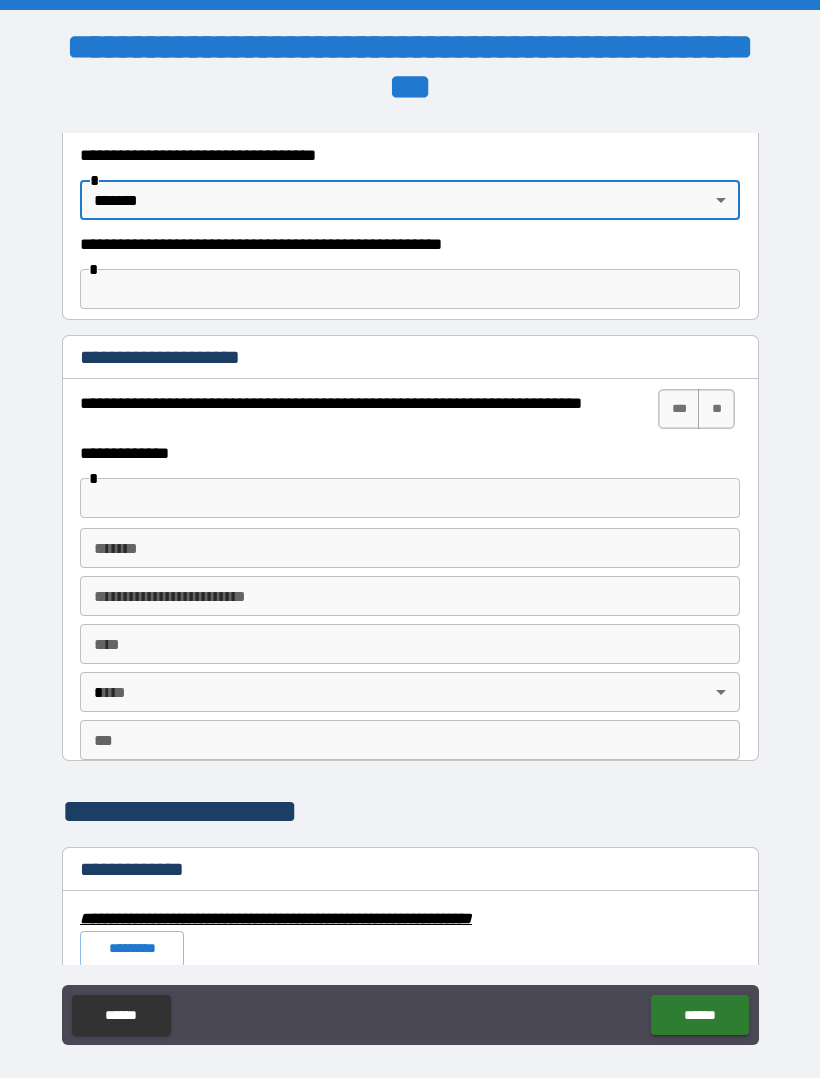 click at bounding box center (410, 498) 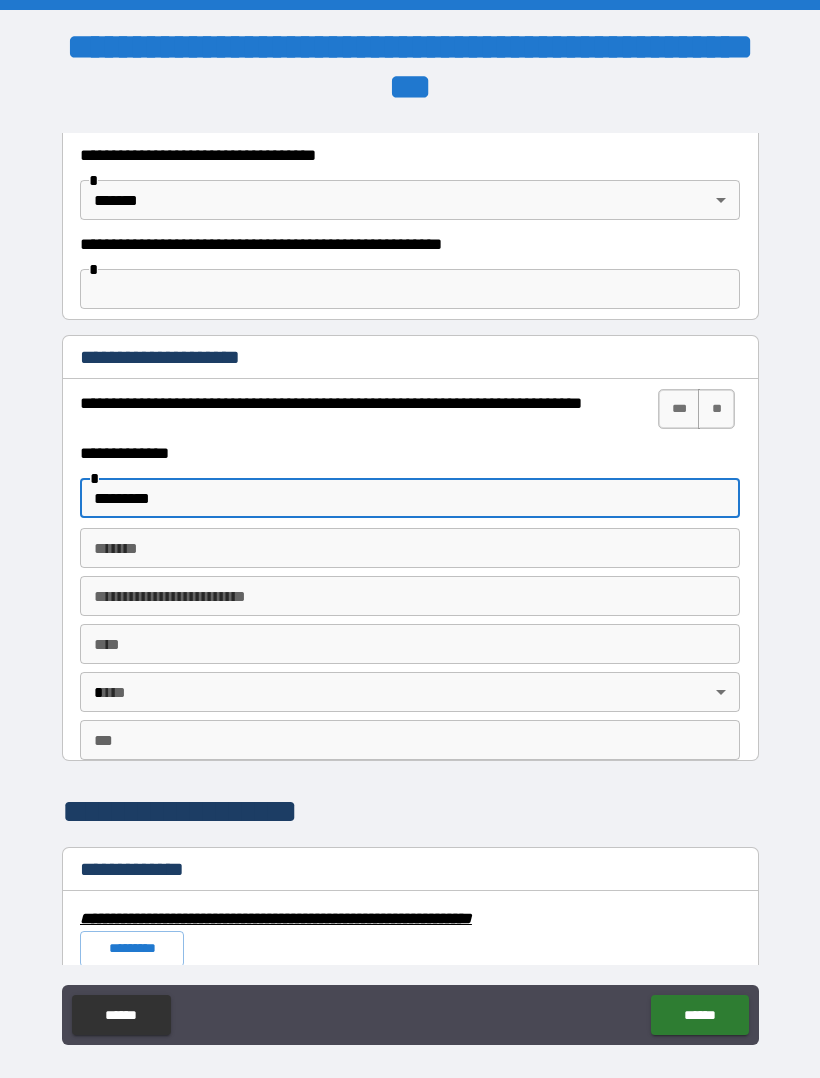 type on "*********" 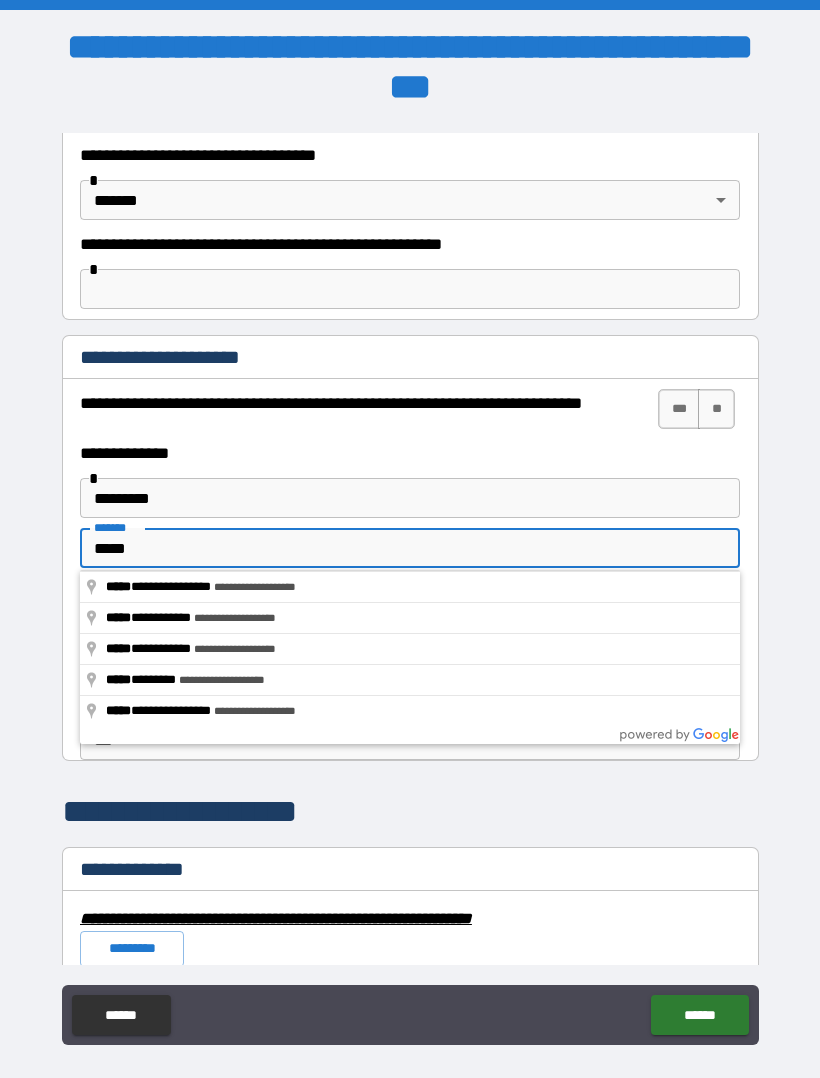 type on "**********" 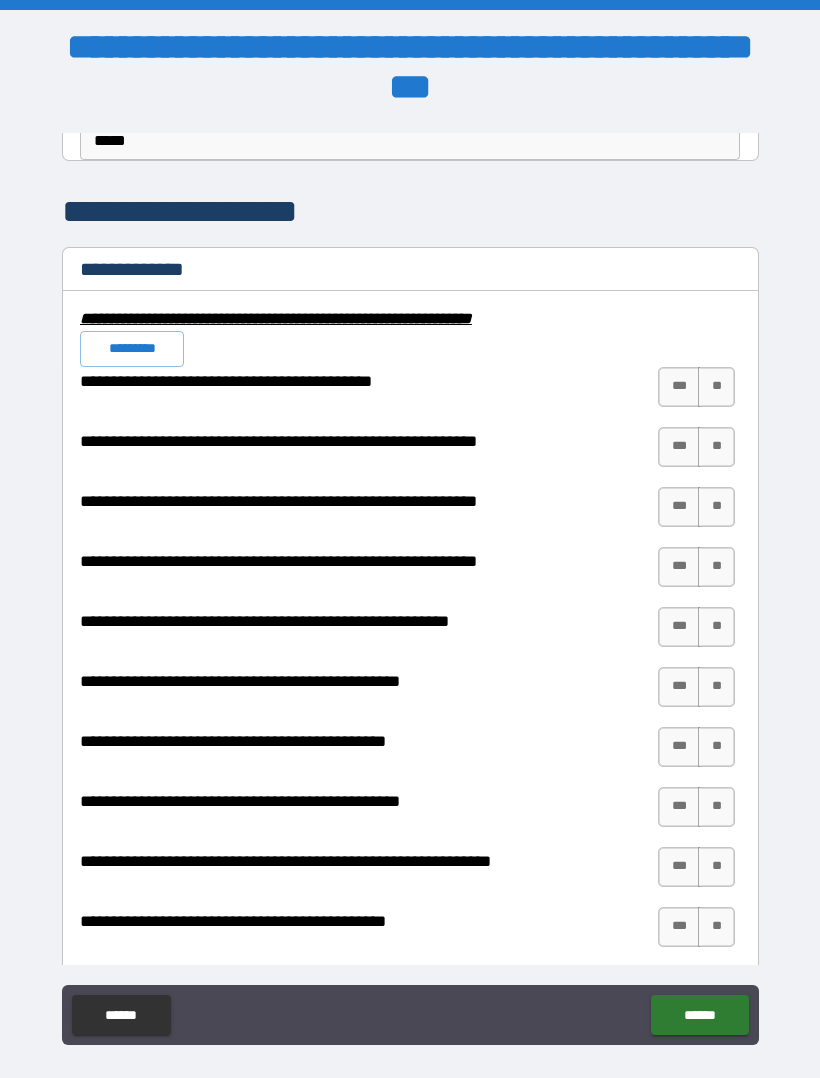 scroll, scrollTop: 1901, scrollLeft: 0, axis: vertical 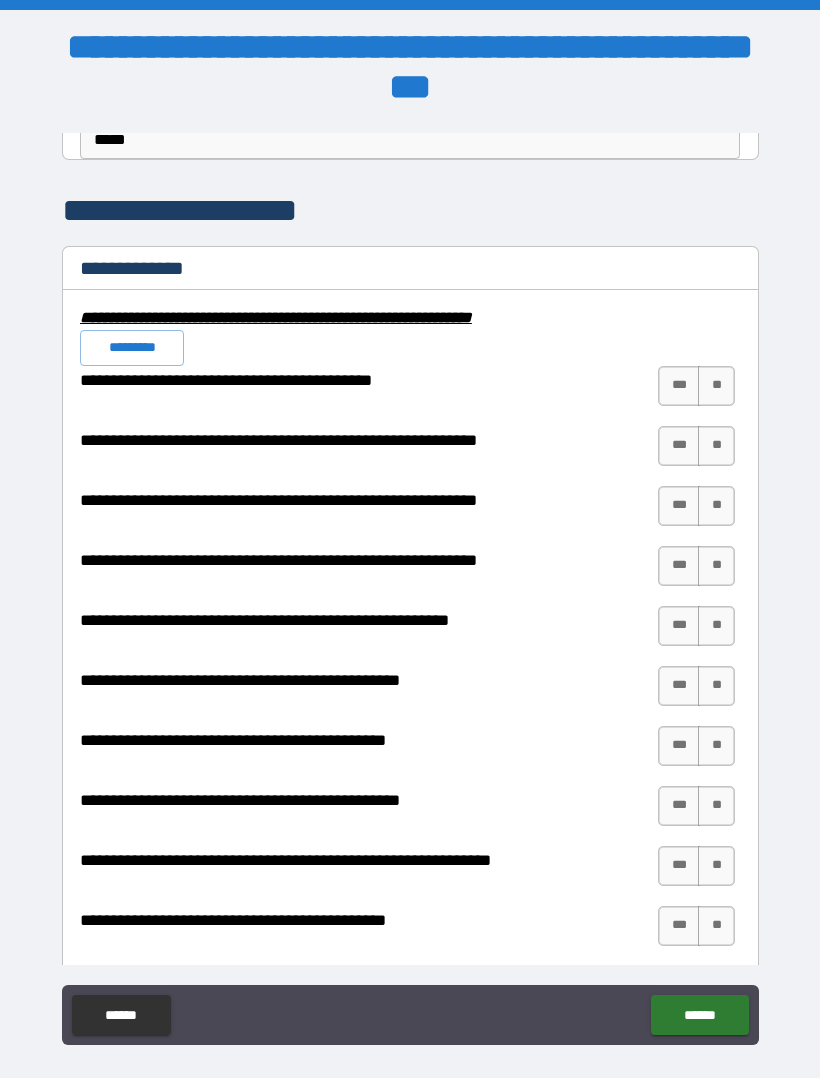 click on "*********" at bounding box center [132, 348] 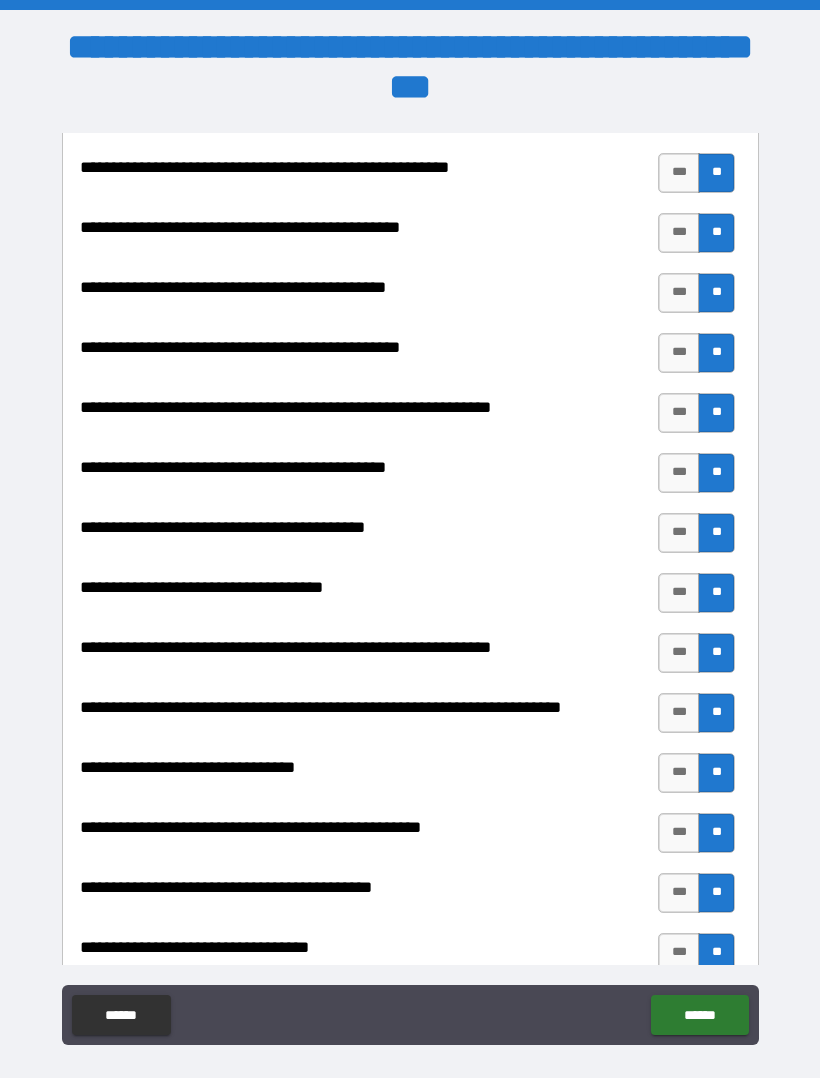 scroll, scrollTop: 2355, scrollLeft: 0, axis: vertical 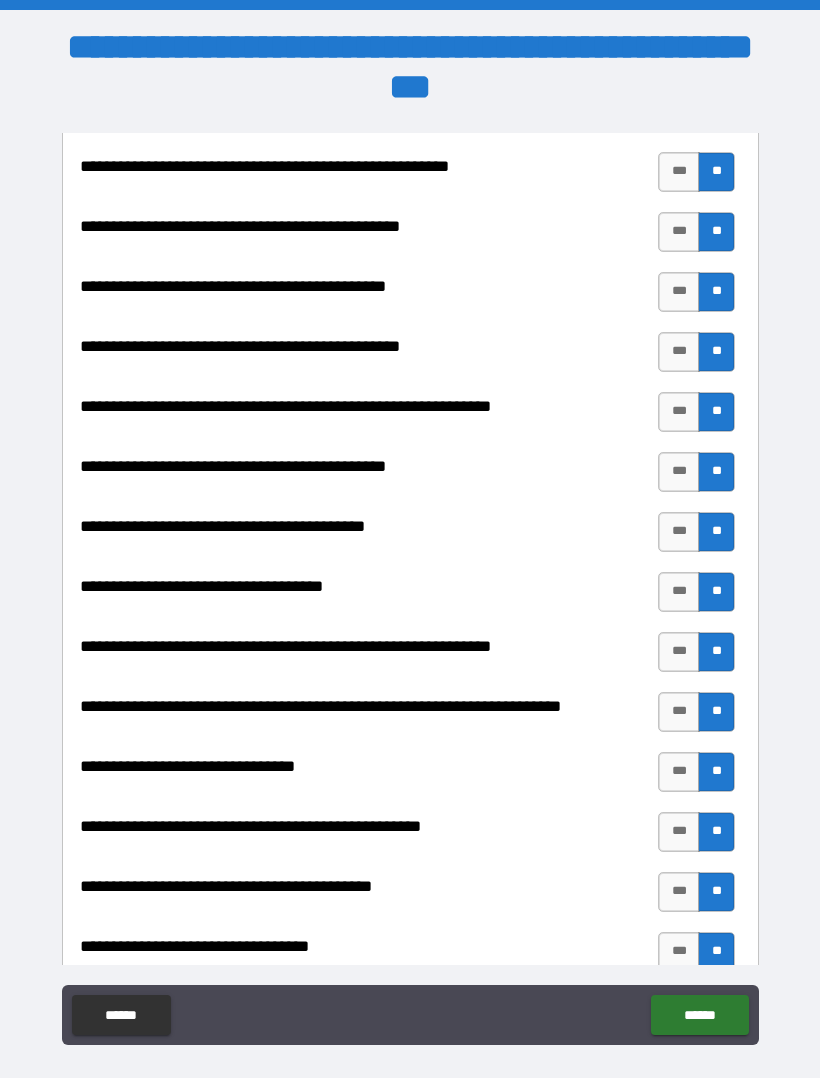 click on "***" at bounding box center (679, 532) 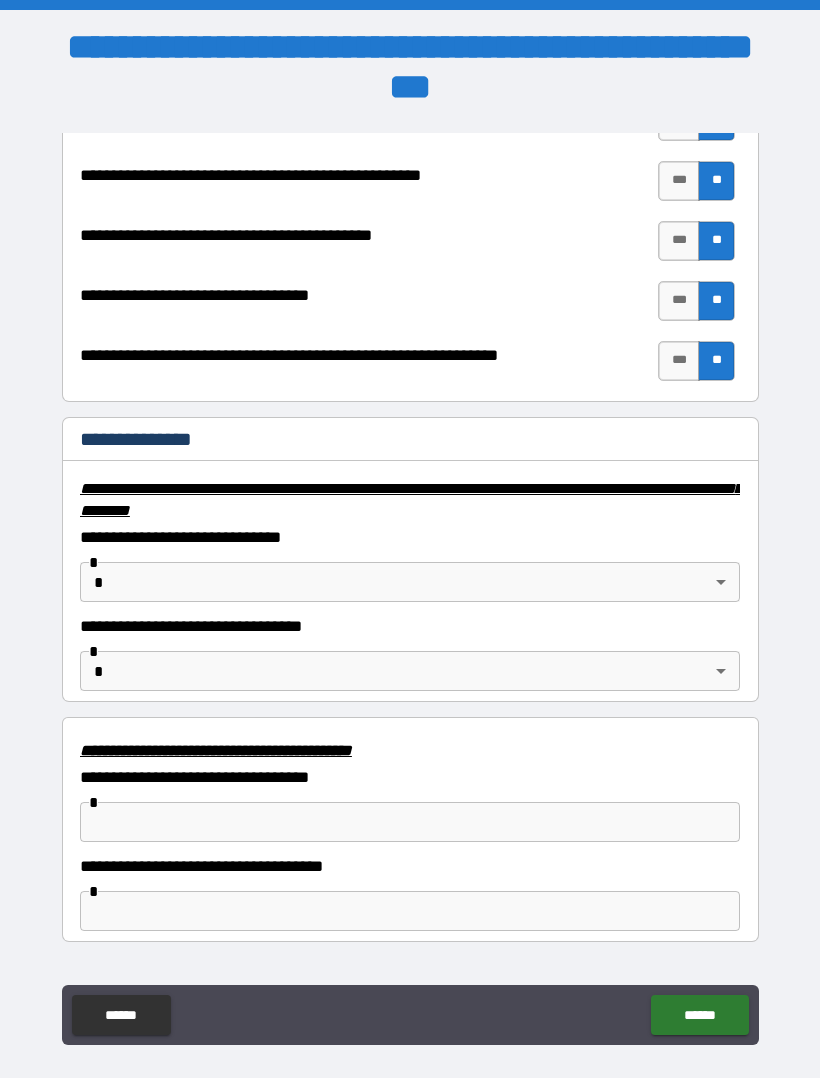 scroll, scrollTop: 3008, scrollLeft: 0, axis: vertical 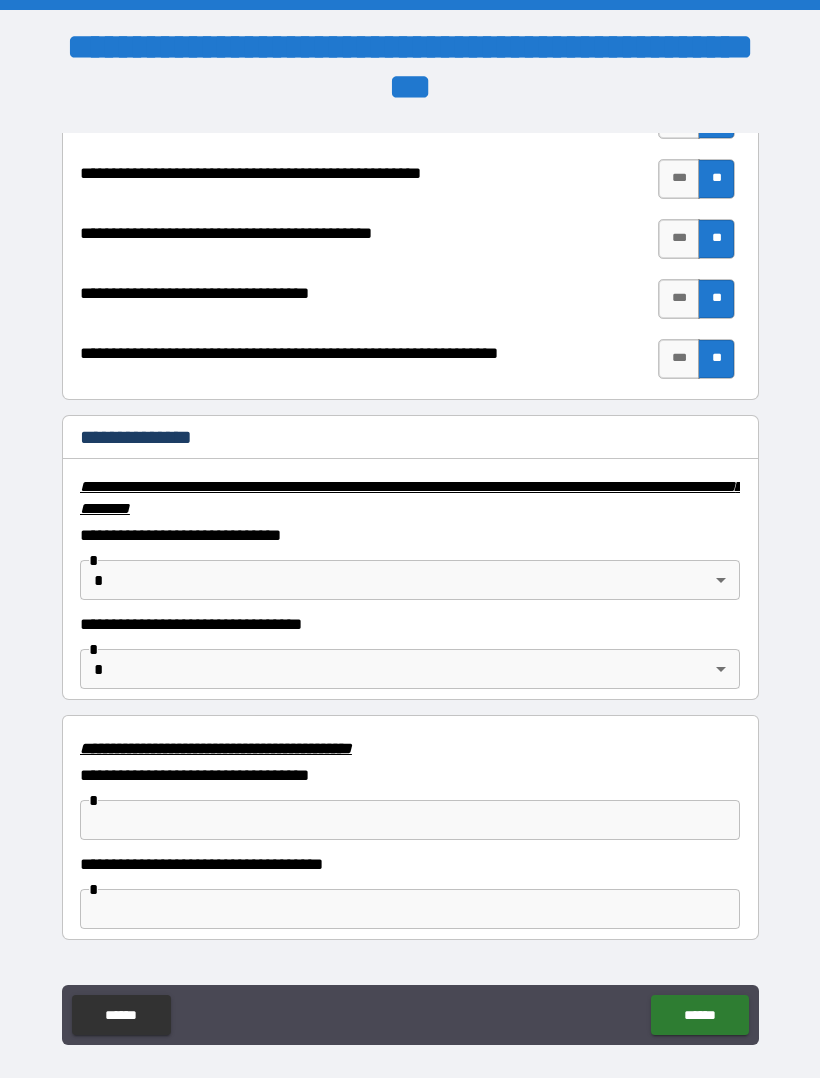 click on "**********" at bounding box center (410, 568) 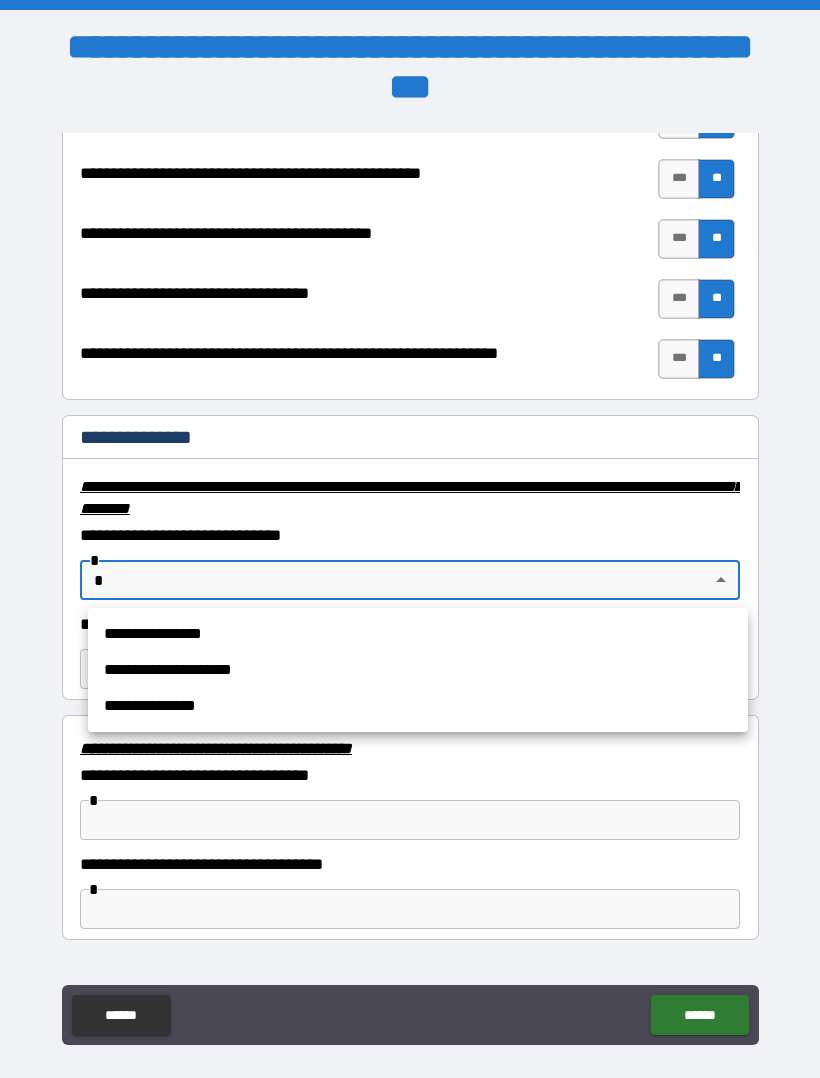 click on "**********" at bounding box center [418, 670] 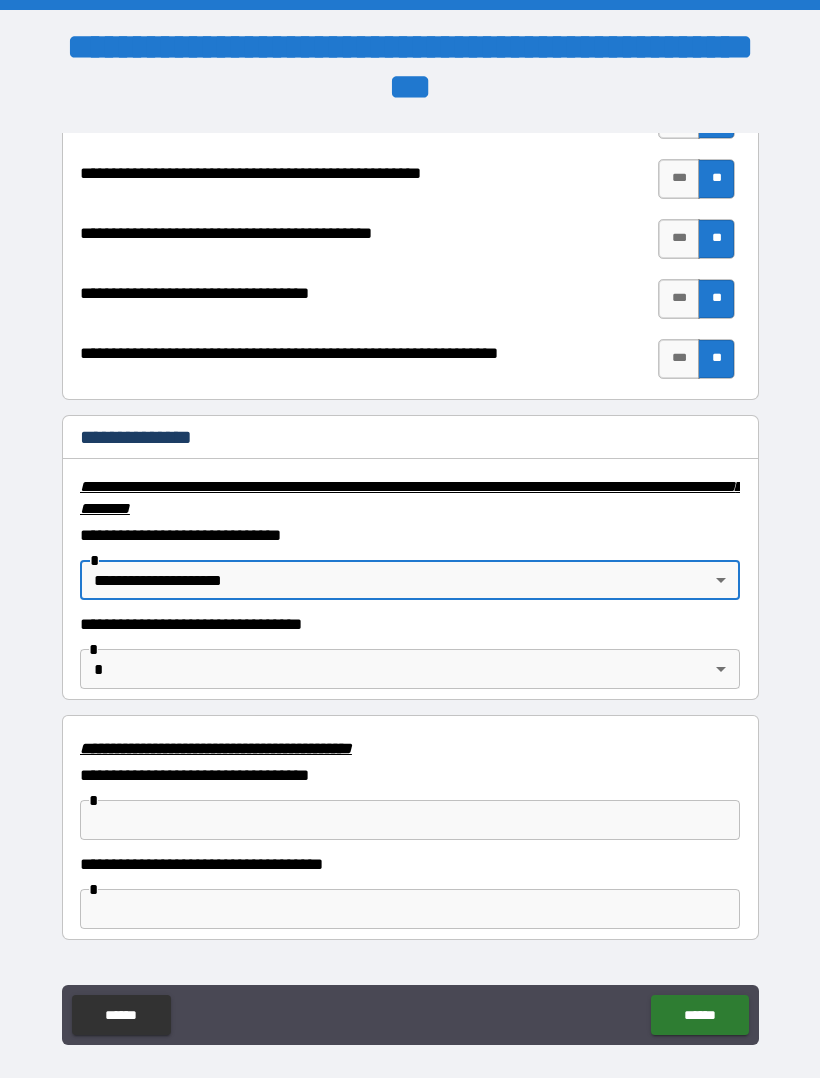 type on "**********" 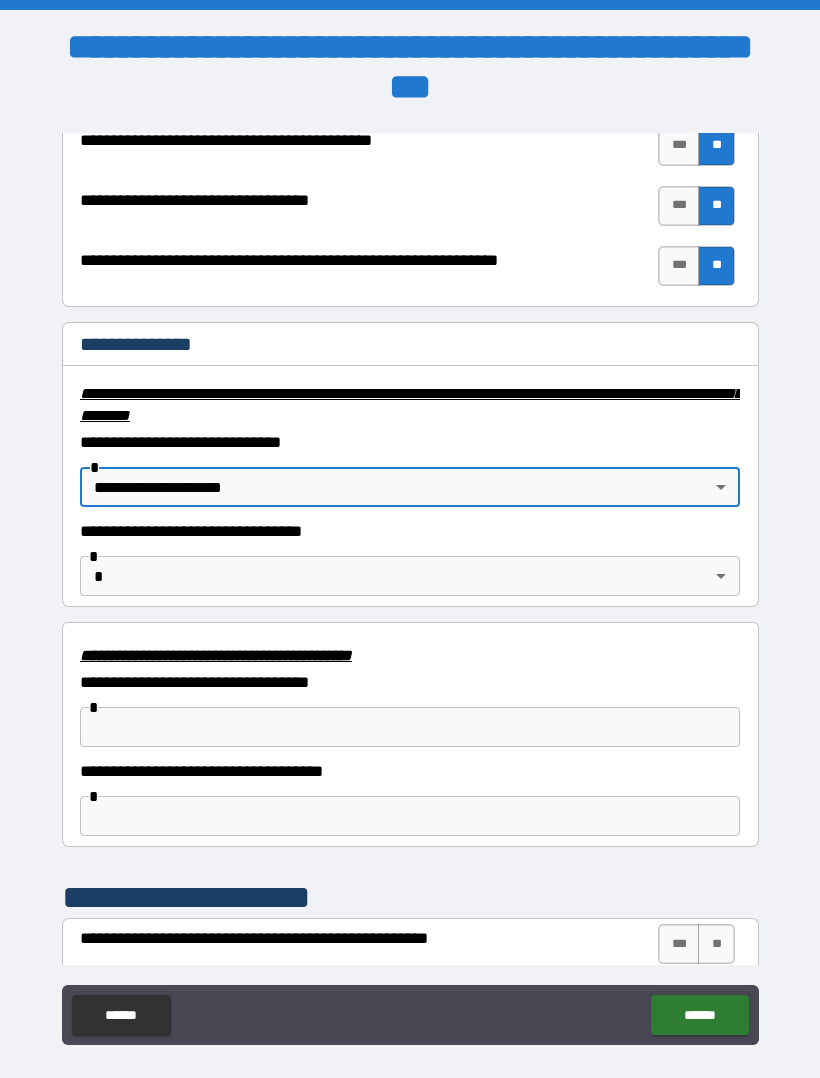 scroll, scrollTop: 3103, scrollLeft: 0, axis: vertical 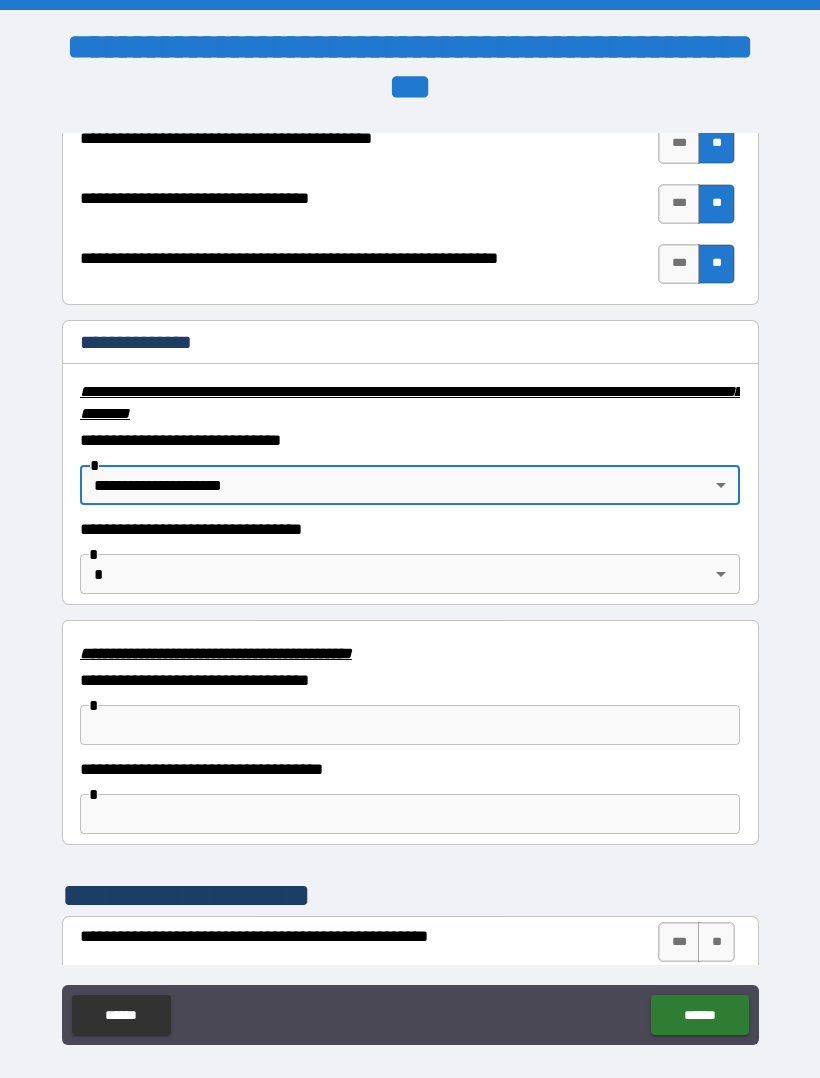 click on "**********" at bounding box center [410, 568] 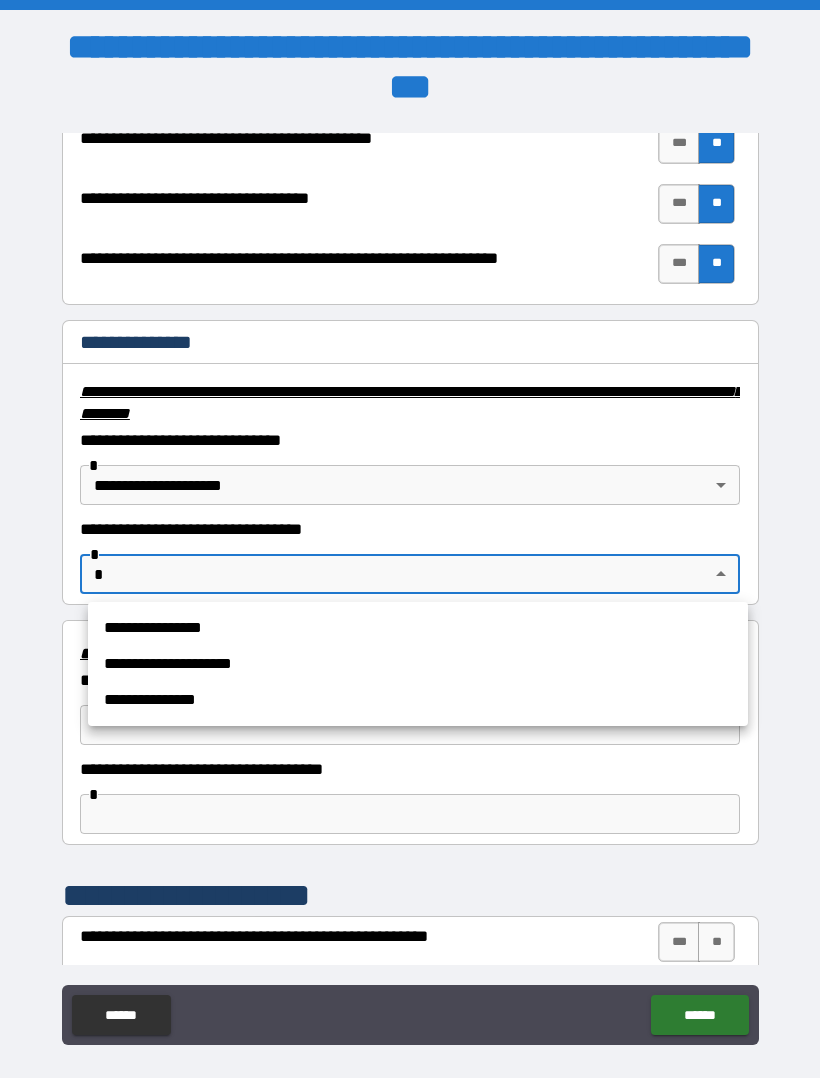 click on "**********" at bounding box center [418, 664] 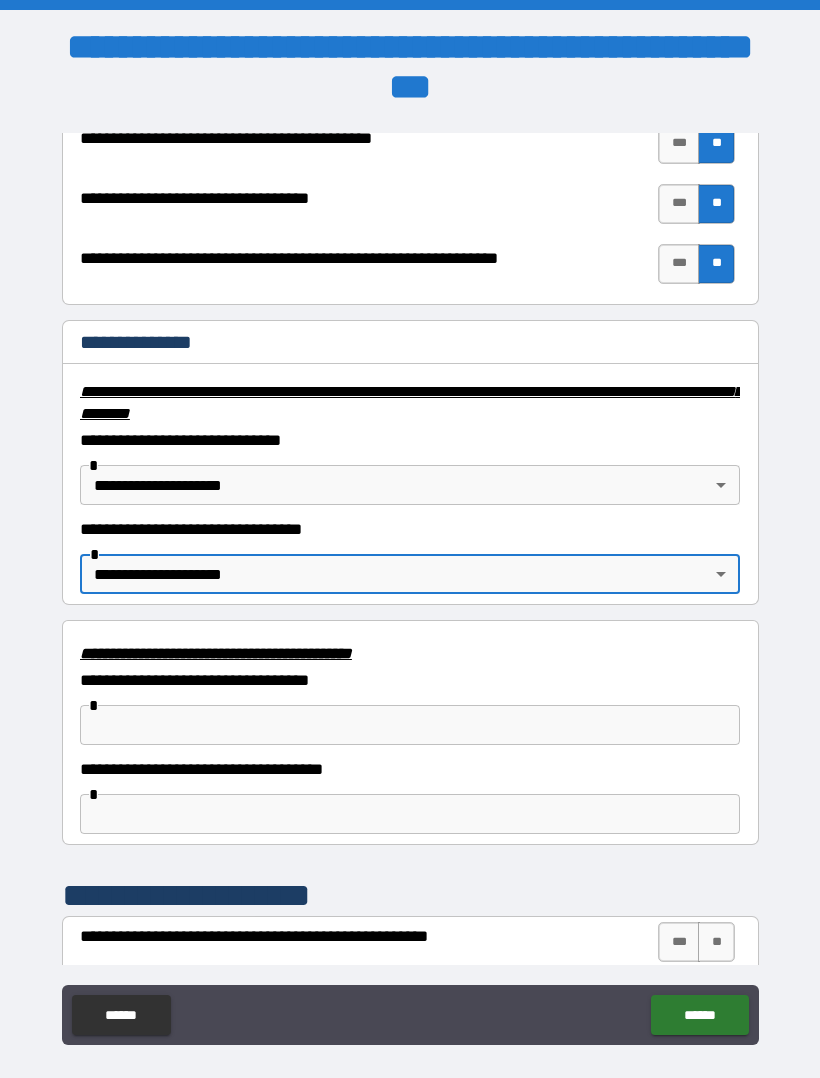 type on "**********" 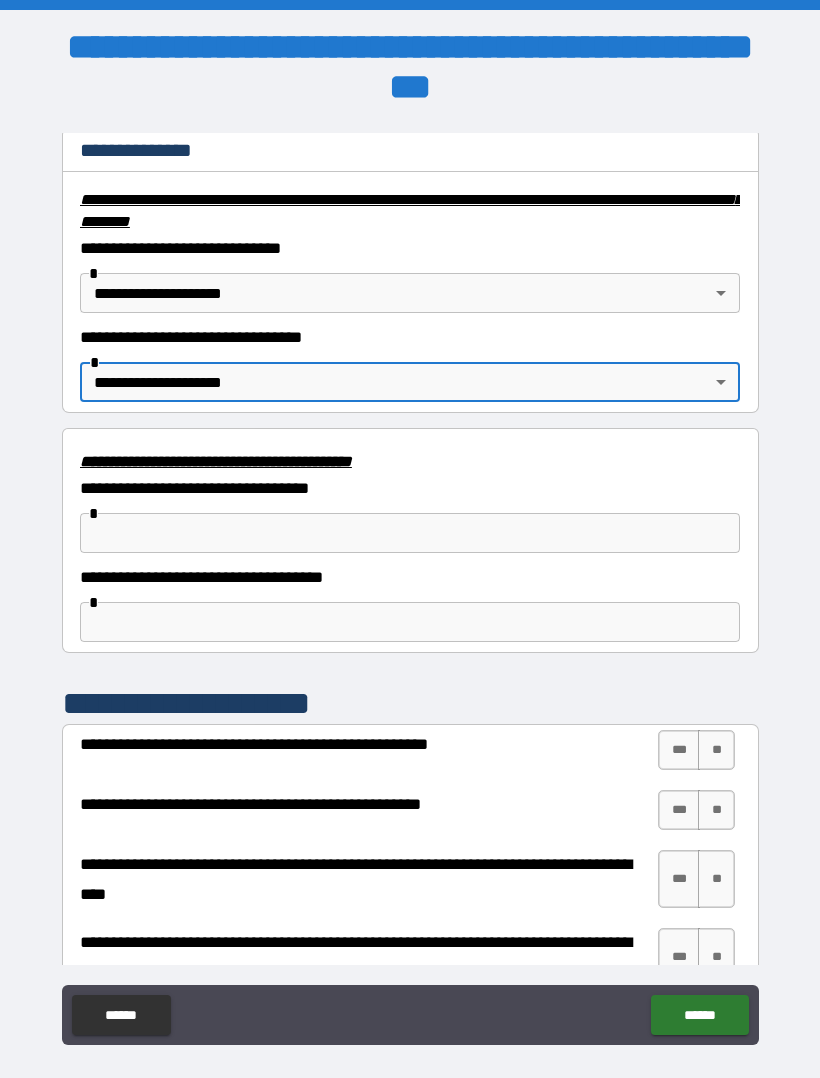 scroll, scrollTop: 3316, scrollLeft: 0, axis: vertical 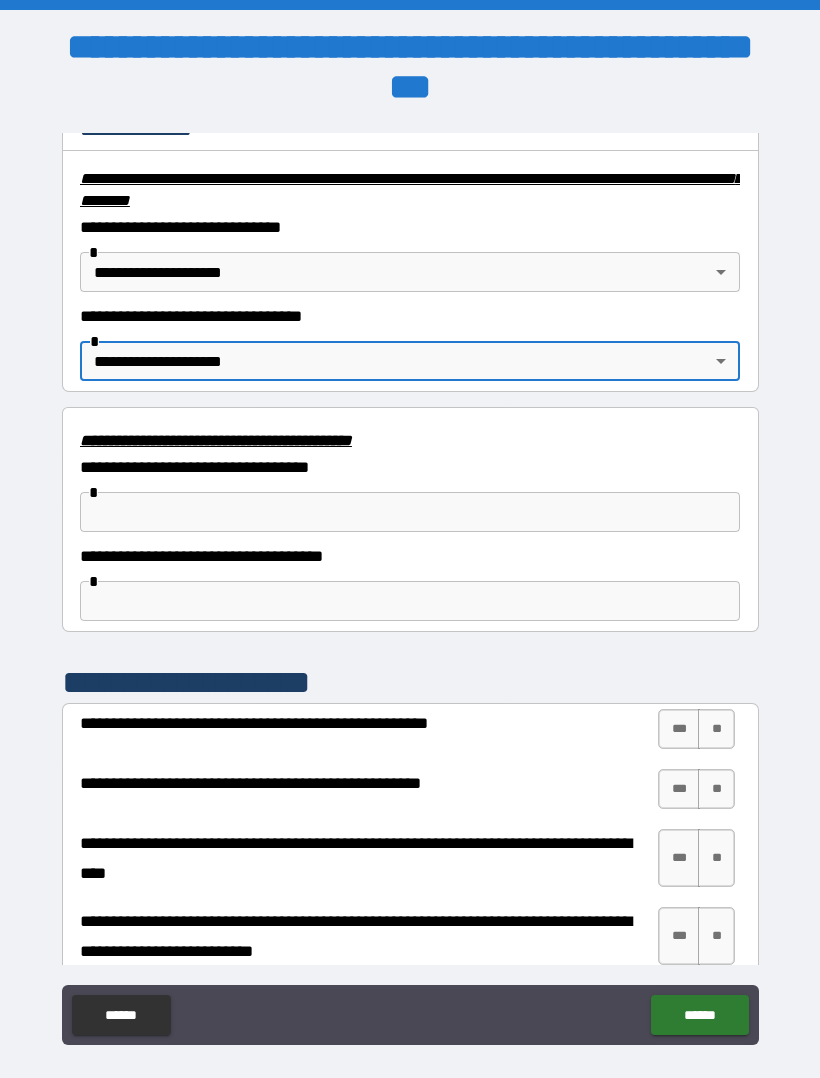 click at bounding box center (410, 512) 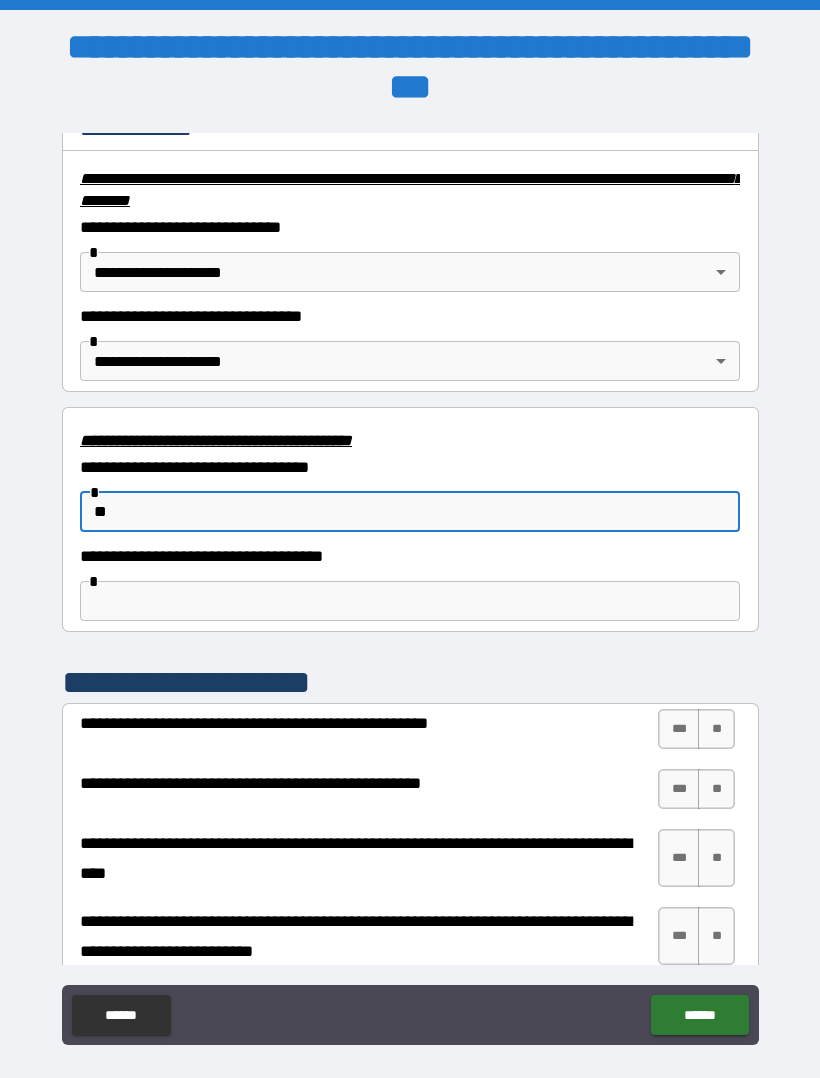 type on "**" 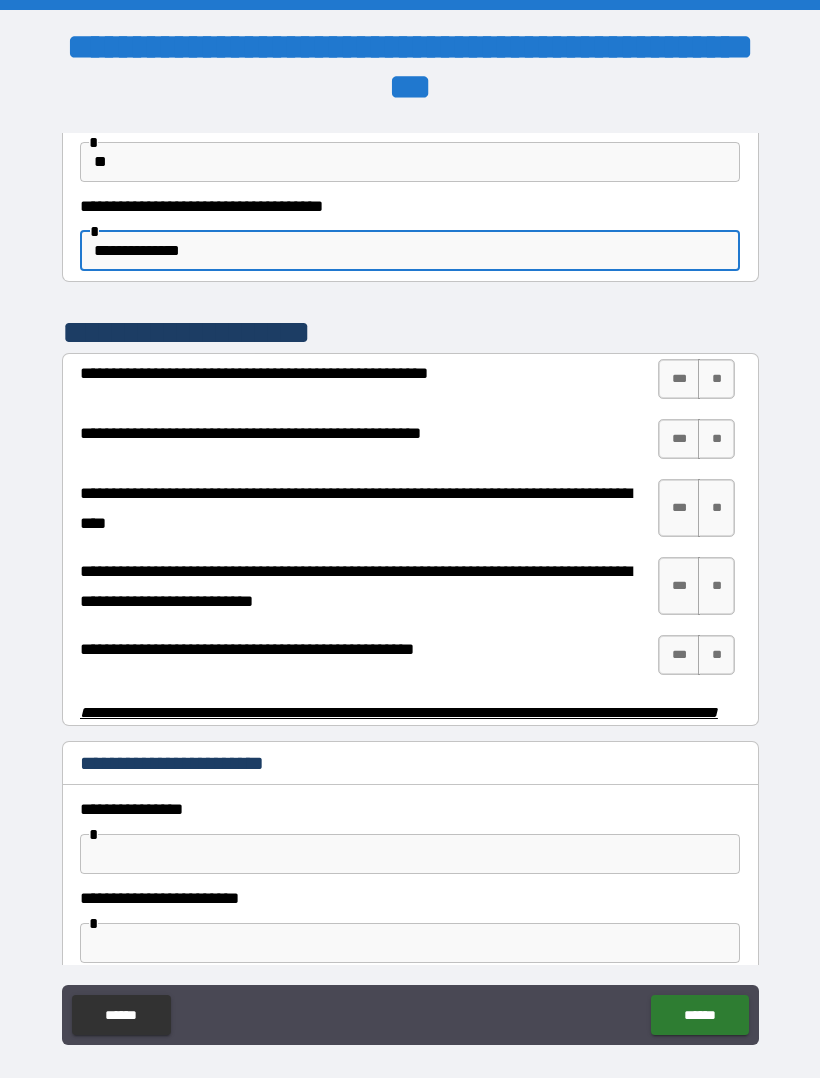 scroll, scrollTop: 3667, scrollLeft: 0, axis: vertical 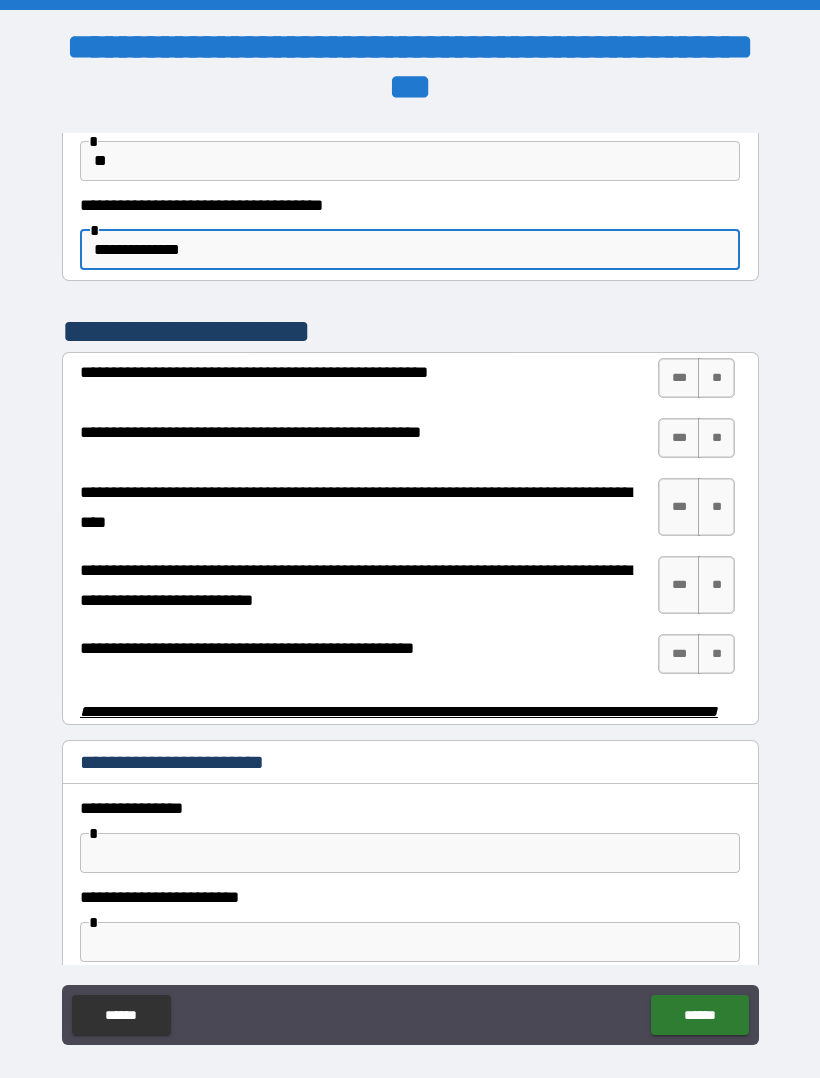 type on "**********" 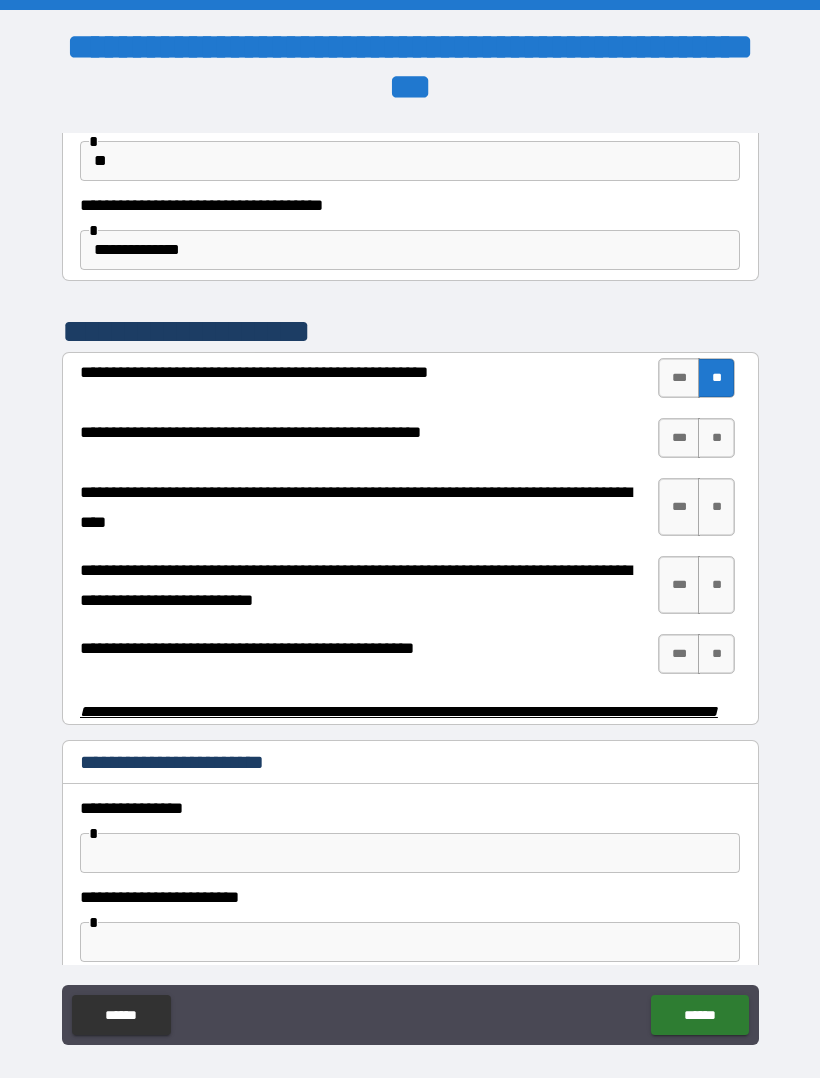 click on "**" at bounding box center (716, 438) 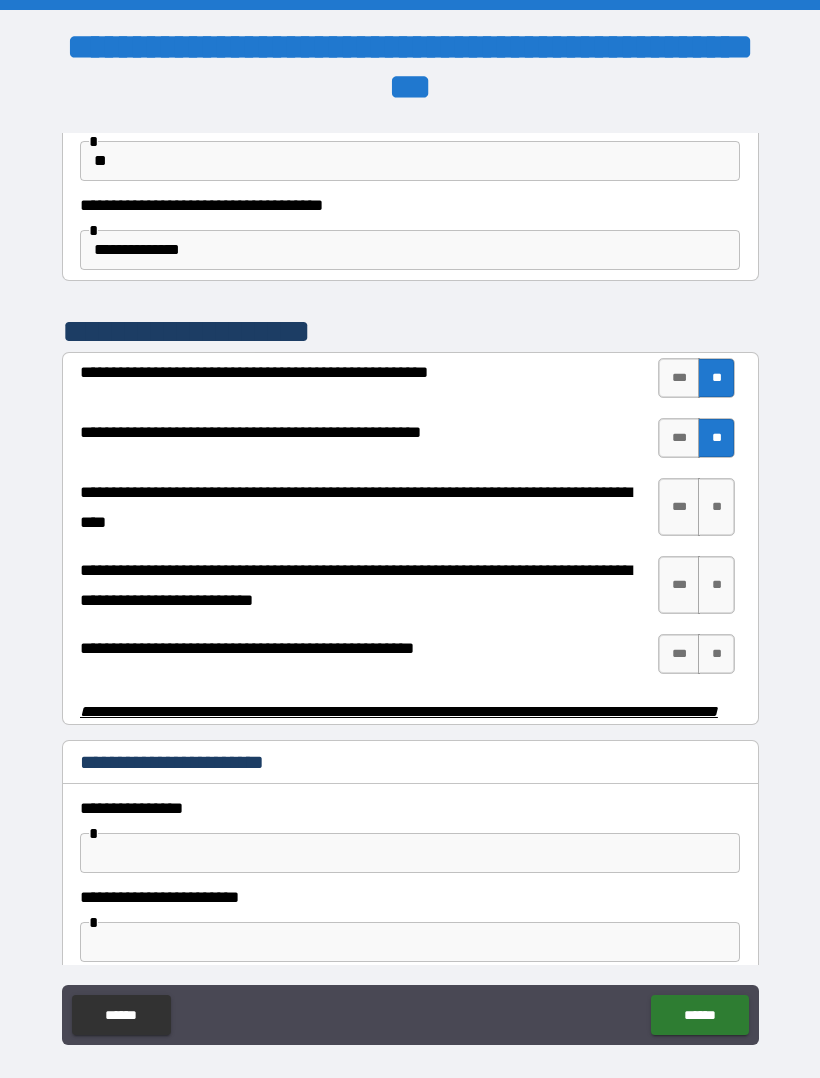 click on "**" at bounding box center (716, 507) 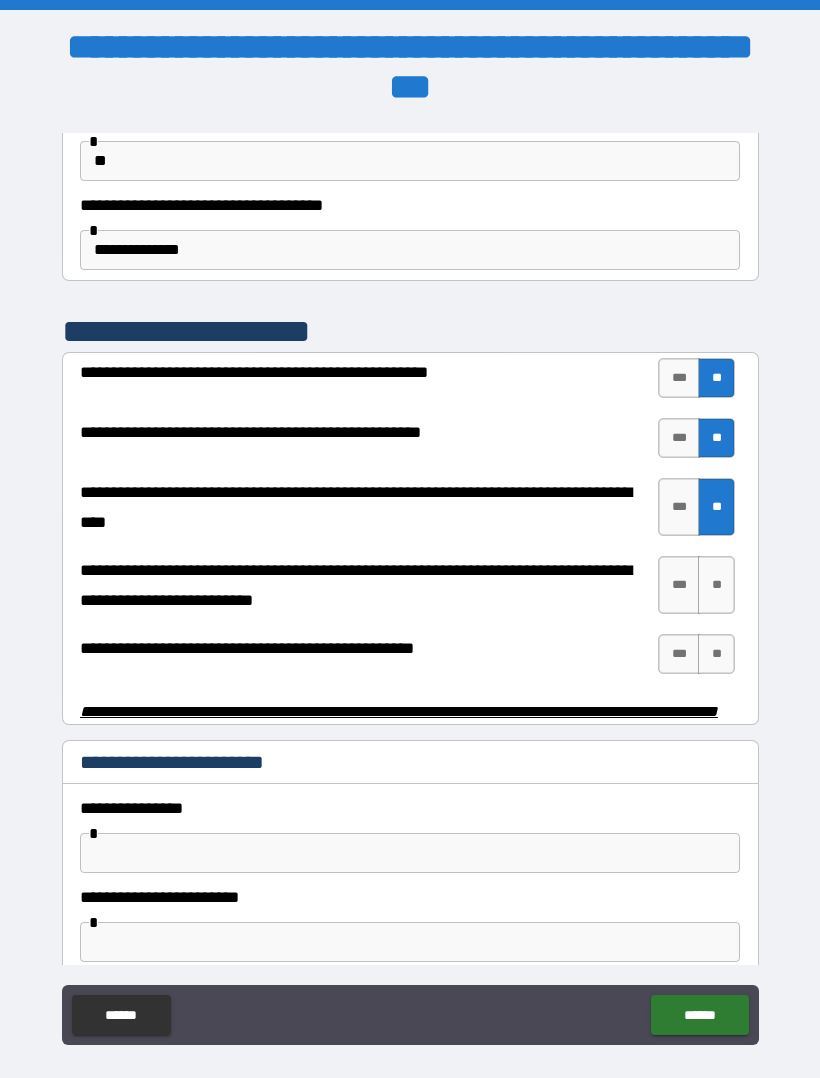 click on "**" at bounding box center (716, 585) 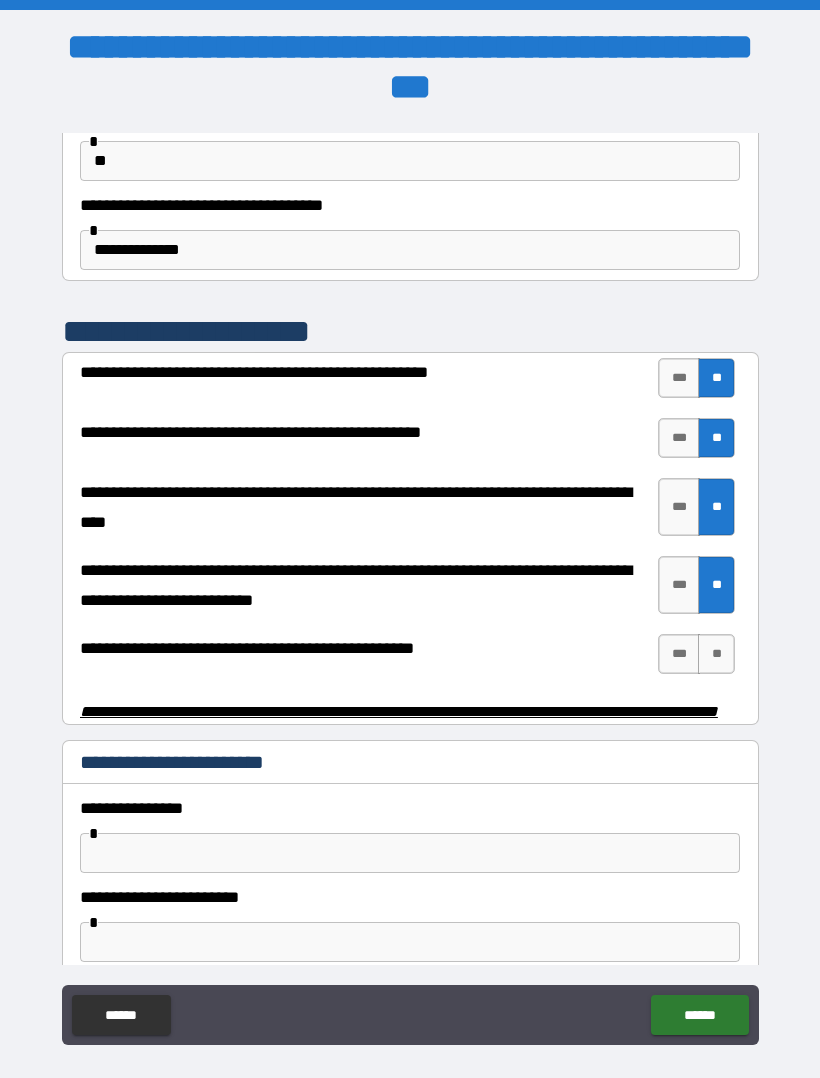 click on "**" at bounding box center (716, 654) 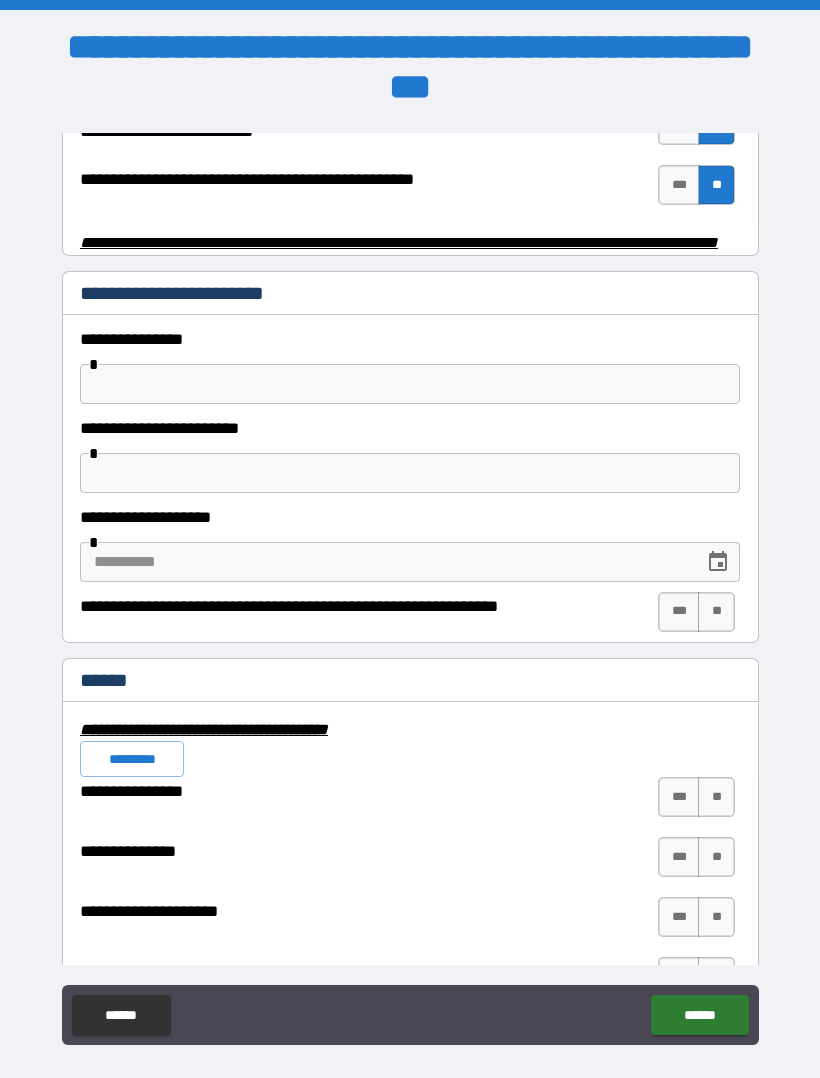 scroll, scrollTop: 4138, scrollLeft: 0, axis: vertical 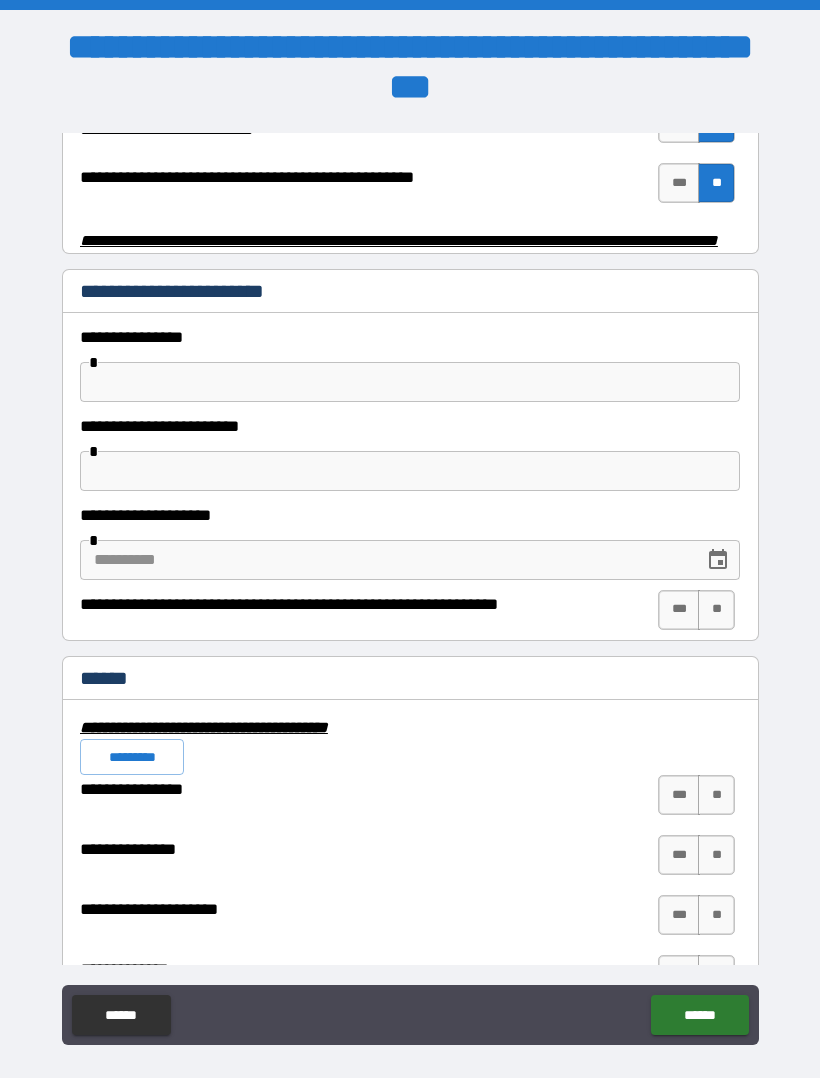 click at bounding box center [410, 382] 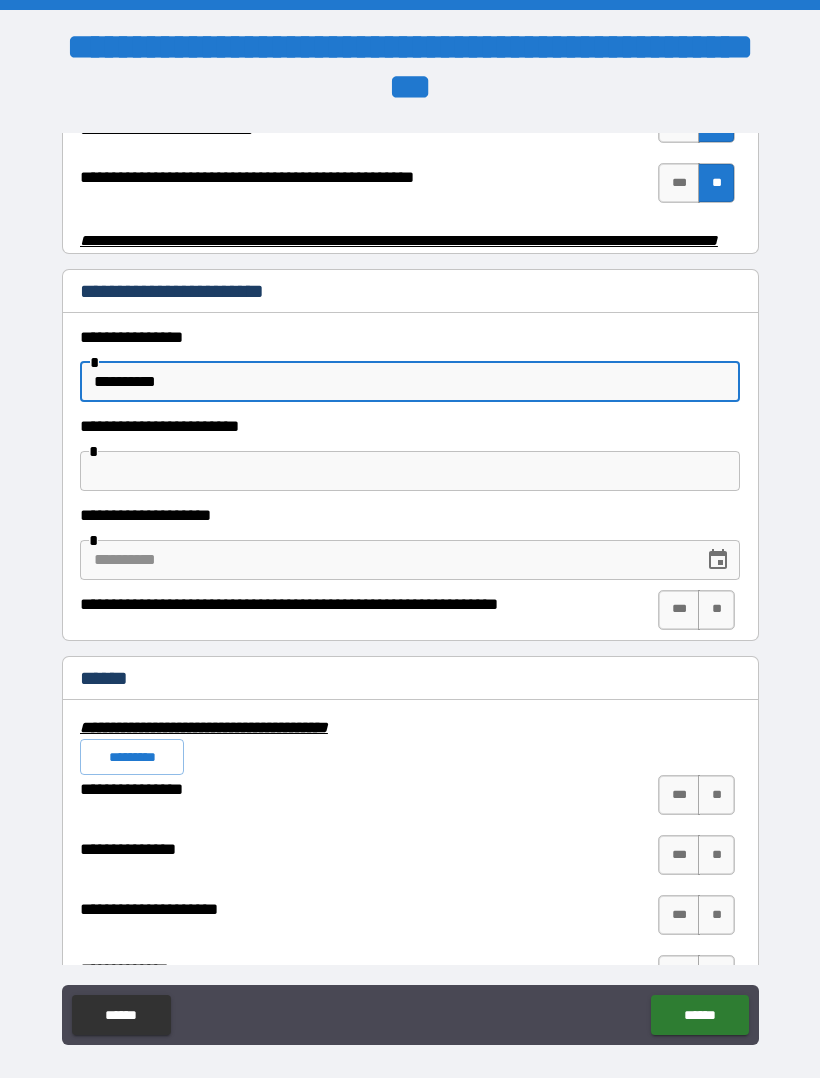 click on "**********" at bounding box center (410, 382) 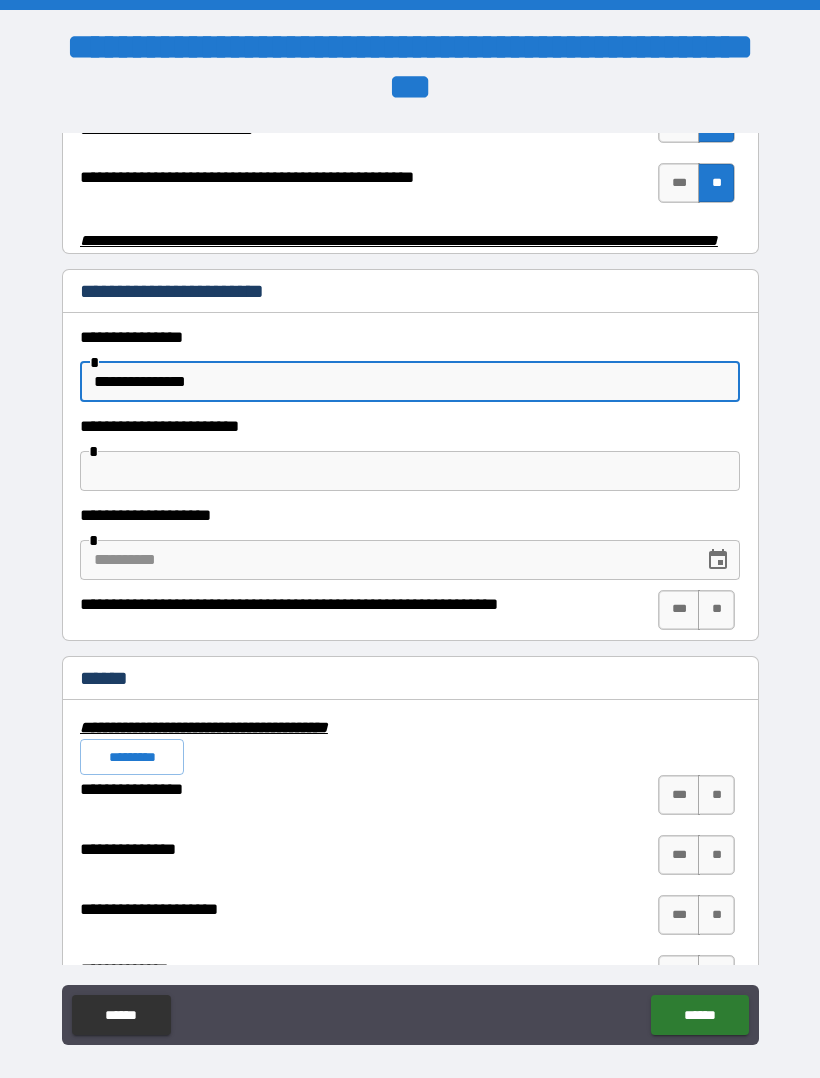 type on "**********" 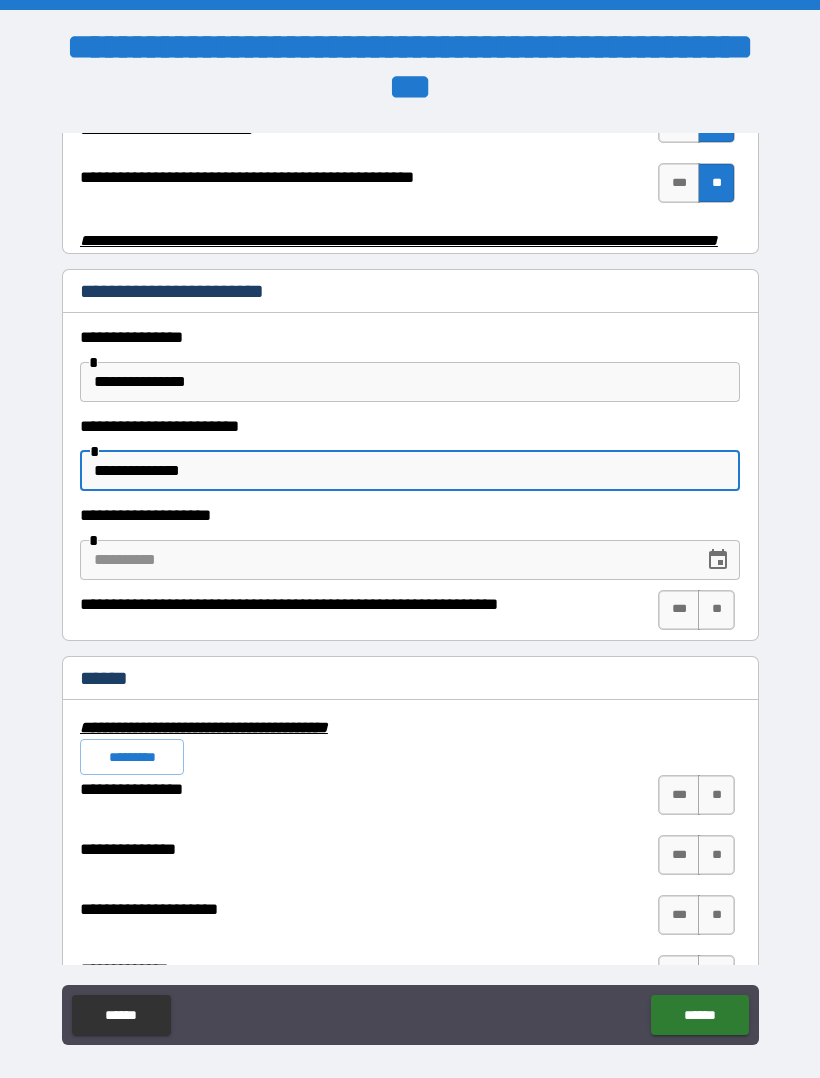 type on "**********" 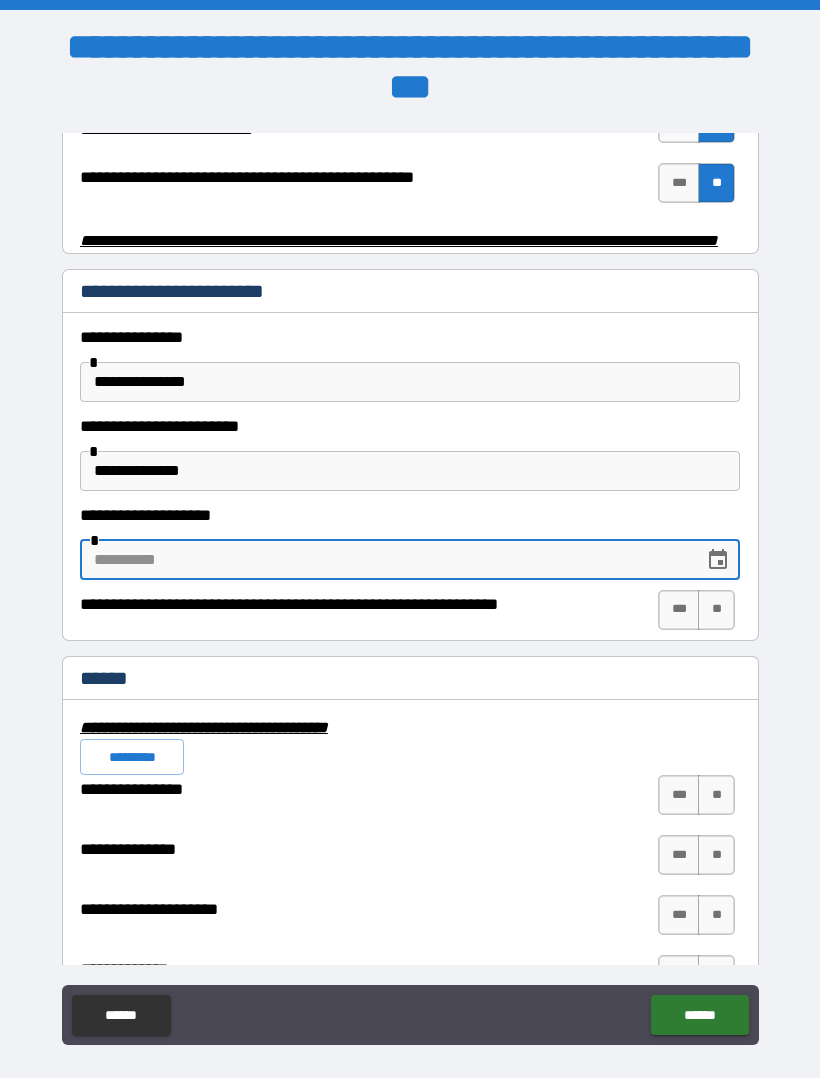 click 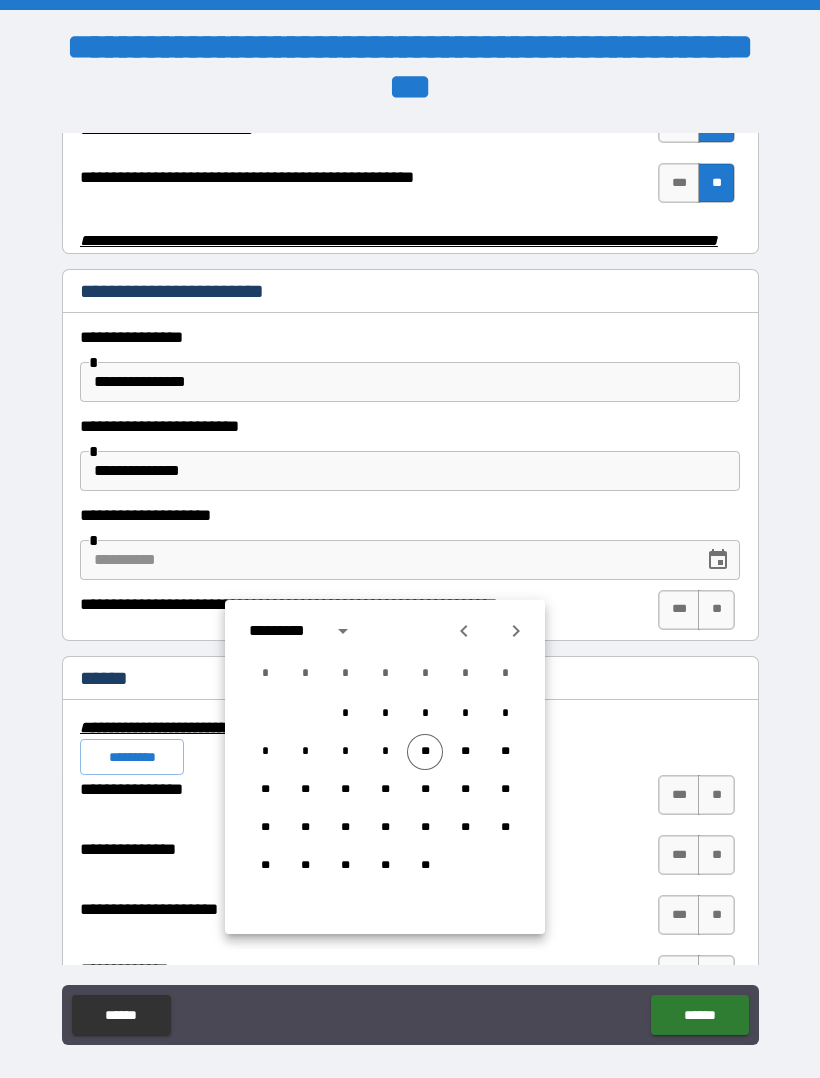 click 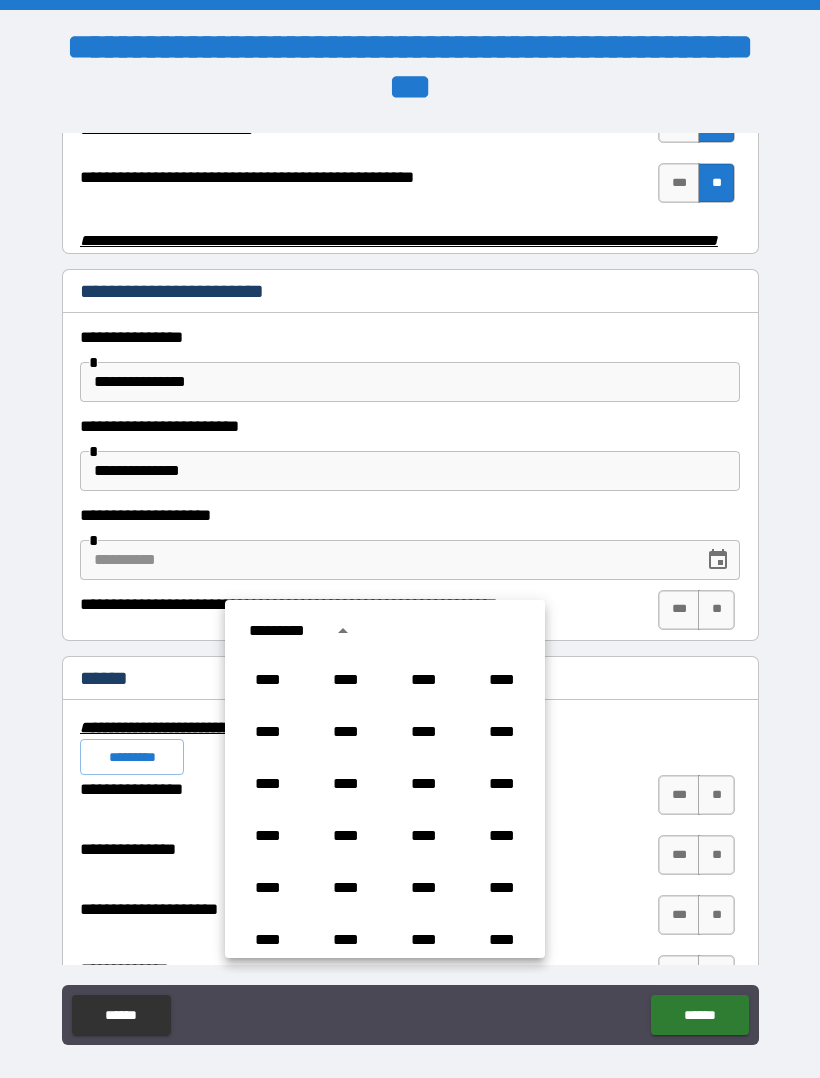 scroll, scrollTop: 1486, scrollLeft: 0, axis: vertical 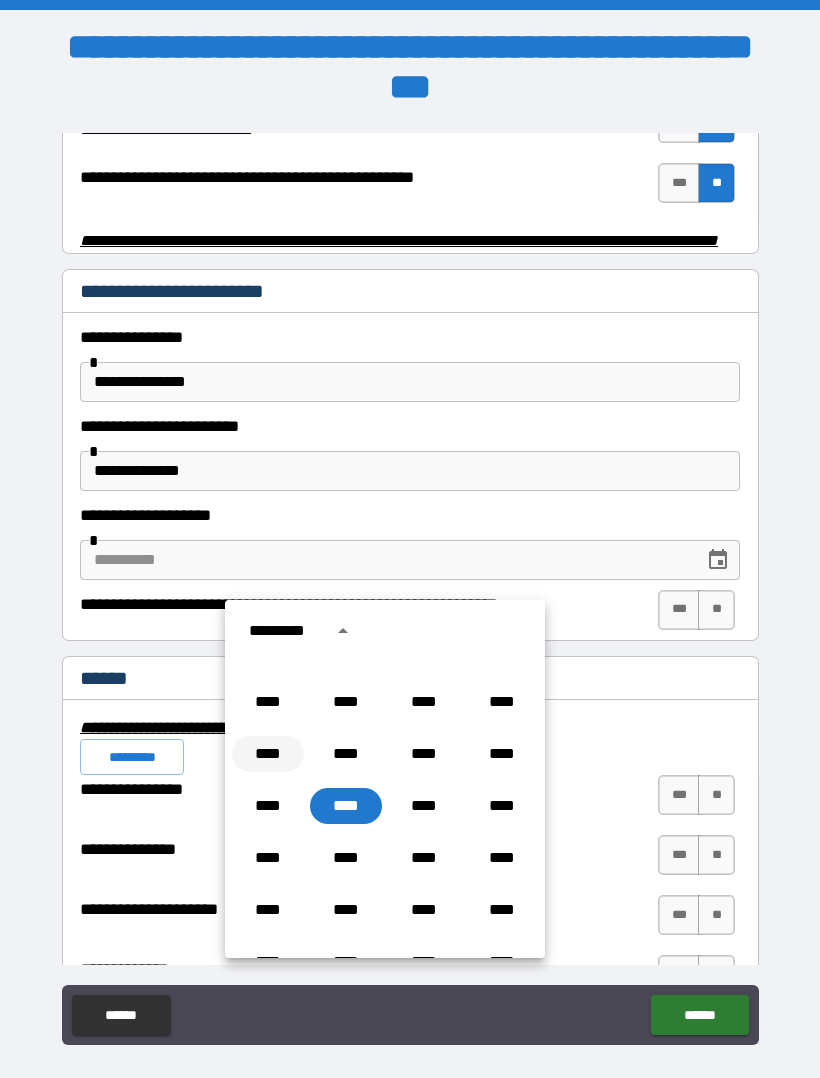 click on "****" at bounding box center [268, 754] 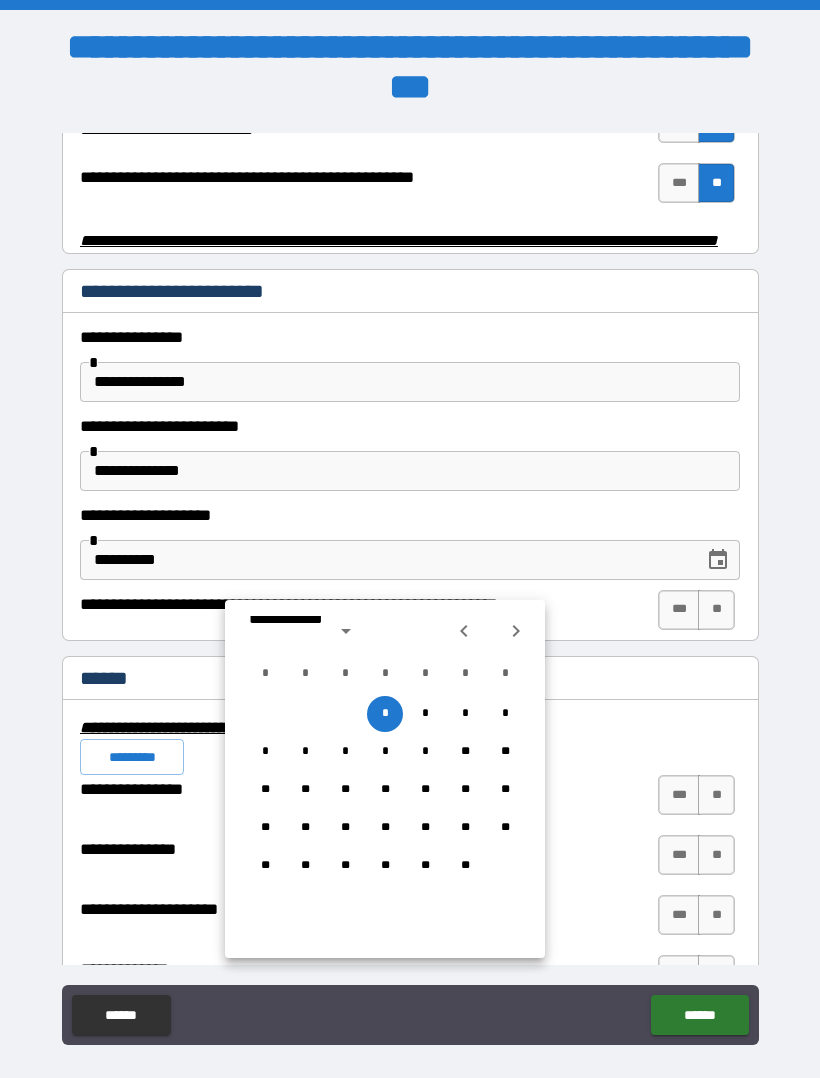 type on "**********" 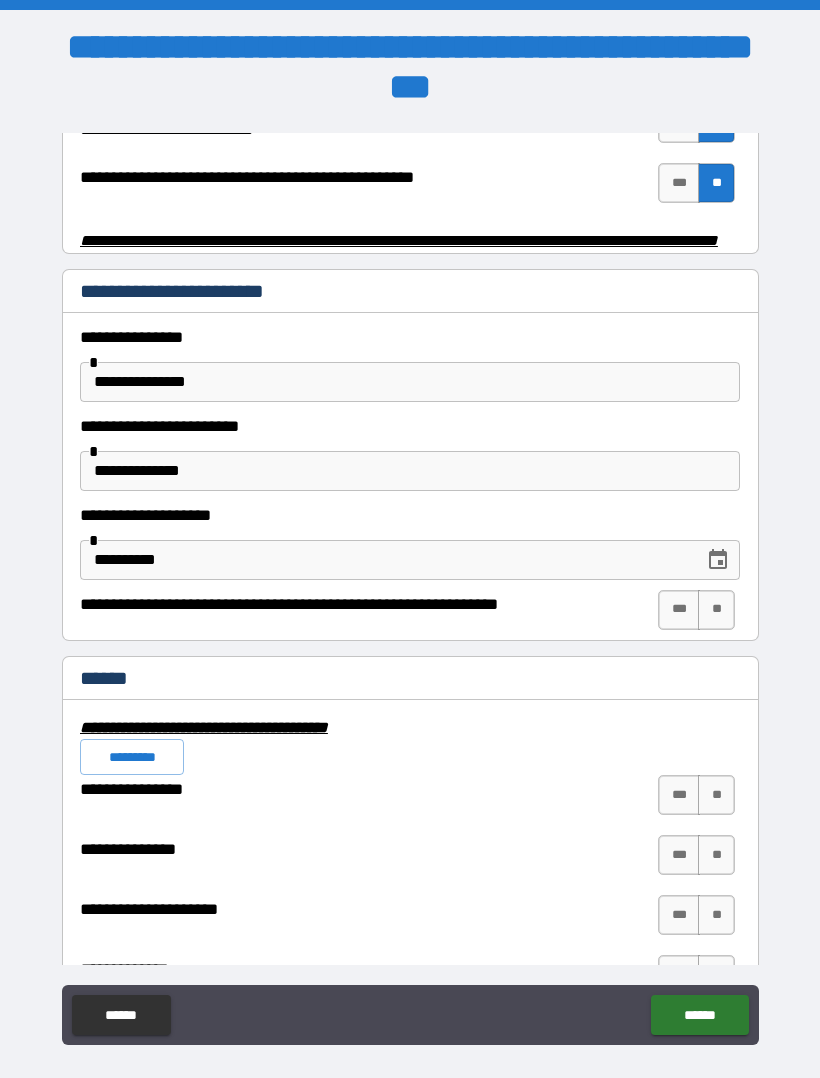 click on "**********" at bounding box center [407, 610] 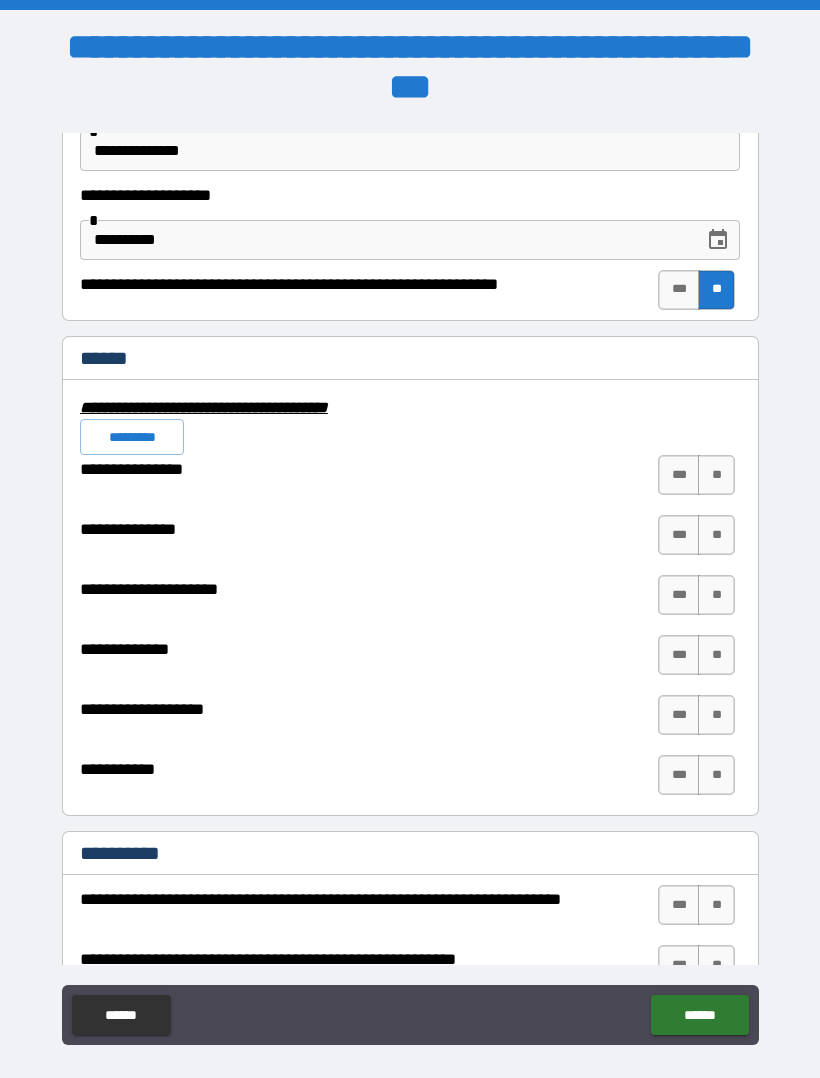 scroll, scrollTop: 4460, scrollLeft: 0, axis: vertical 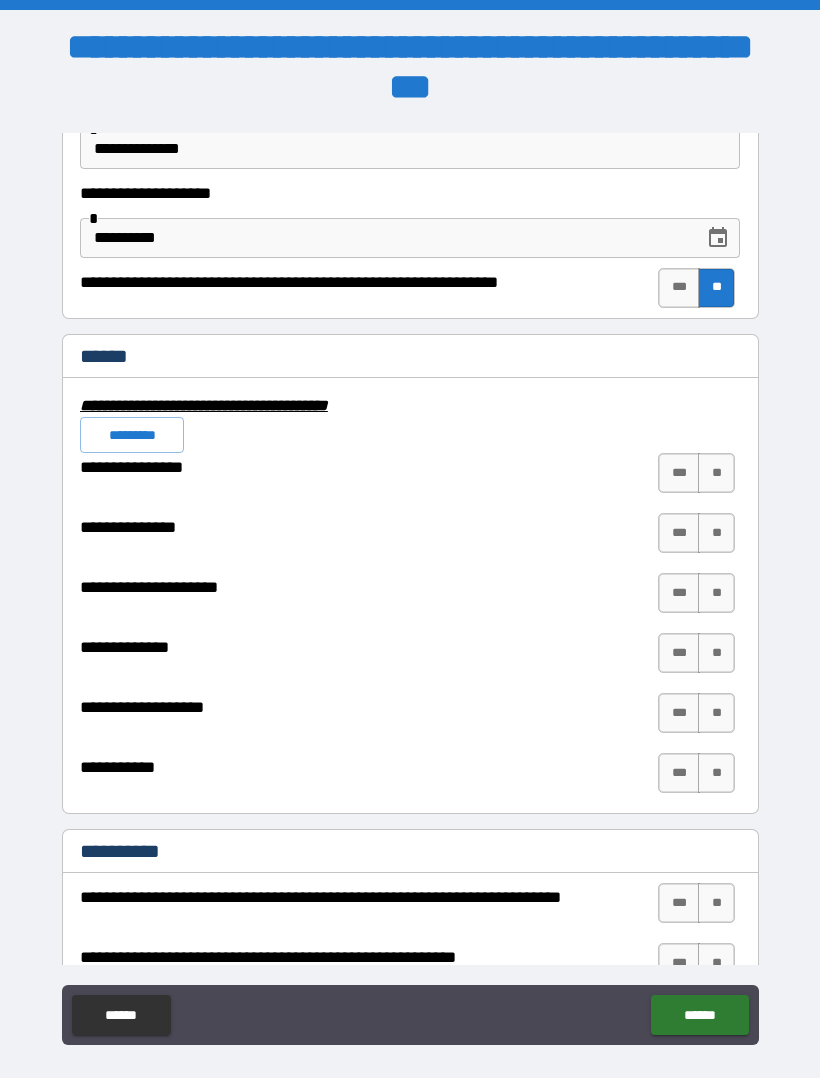 click on "**********" at bounding box center (410, 633) 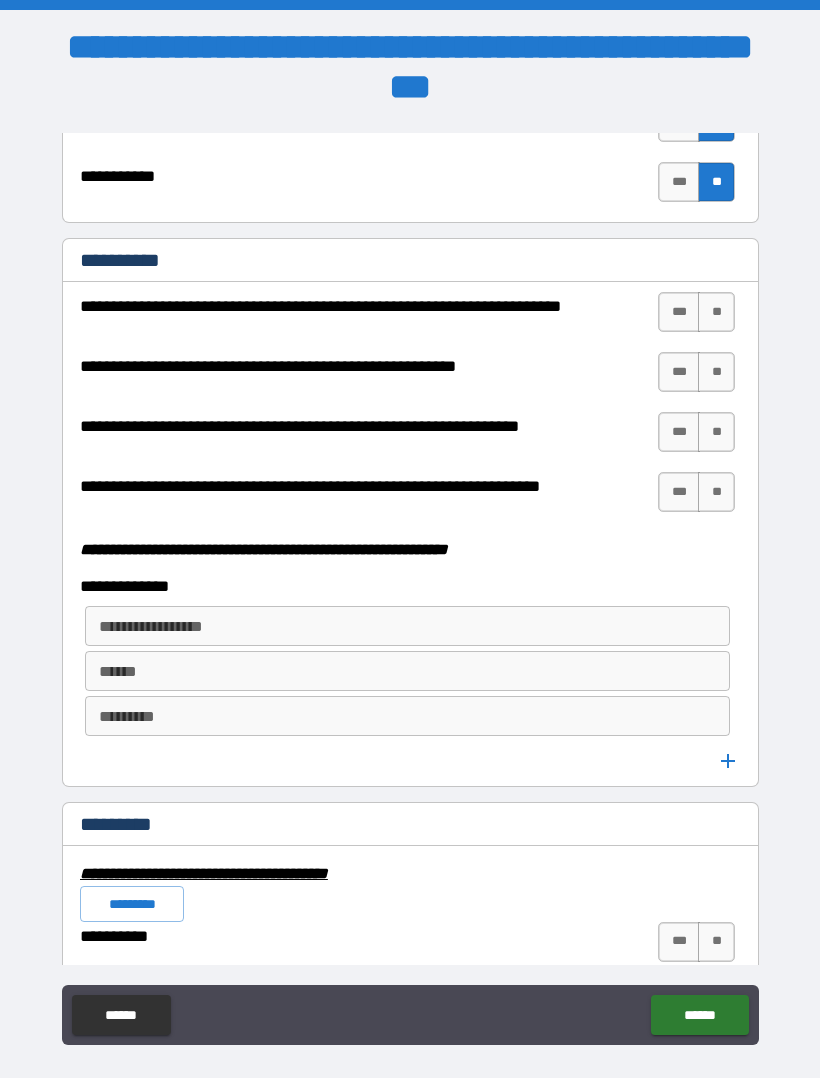 scroll, scrollTop: 5051, scrollLeft: 0, axis: vertical 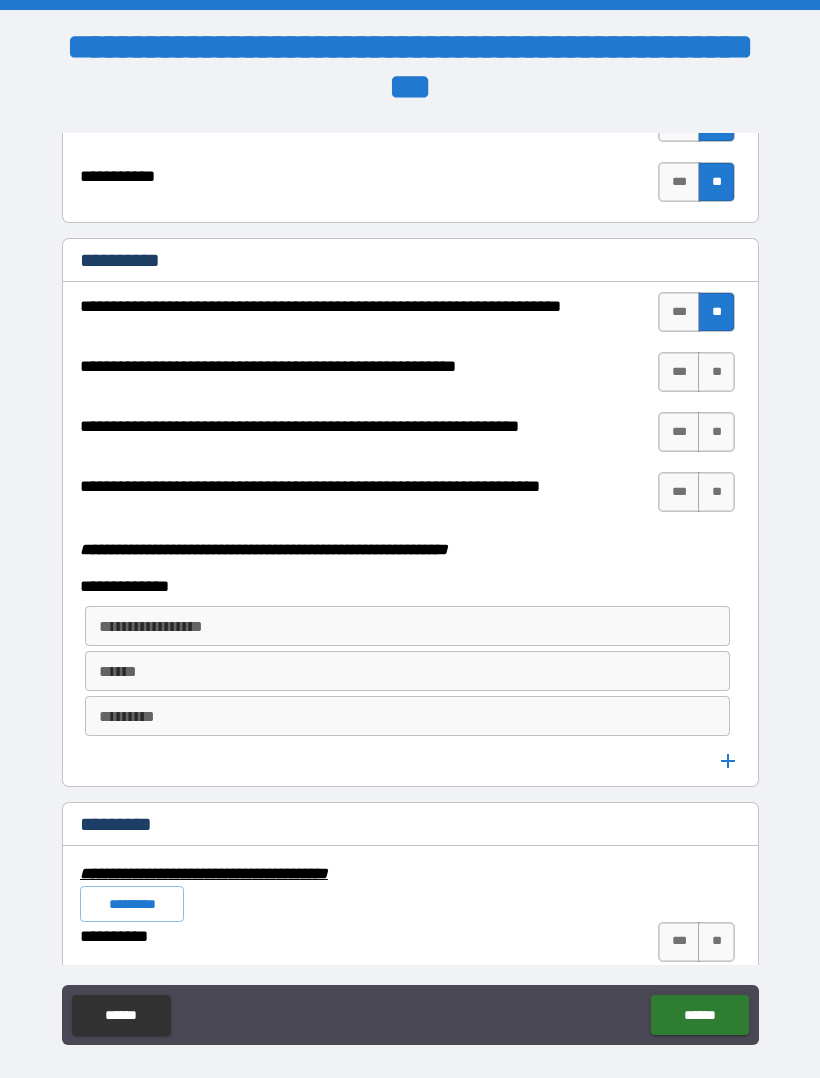click on "**" at bounding box center [716, 372] 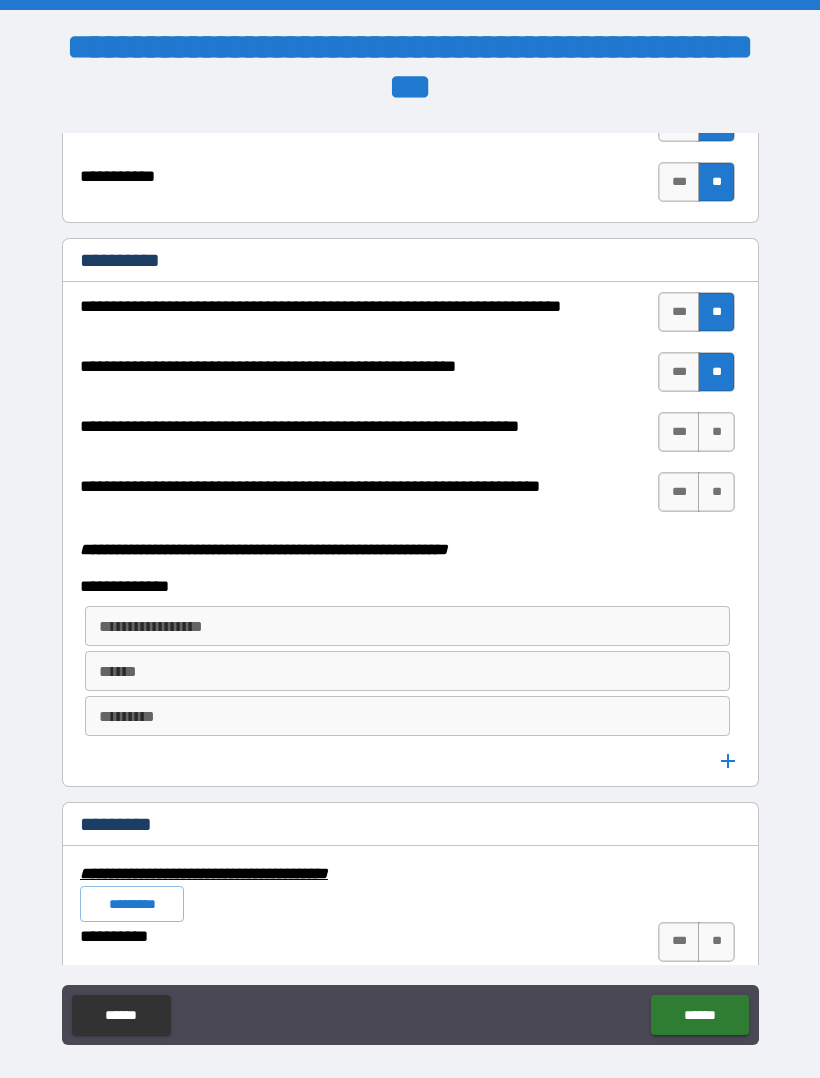 click on "**" at bounding box center [716, 432] 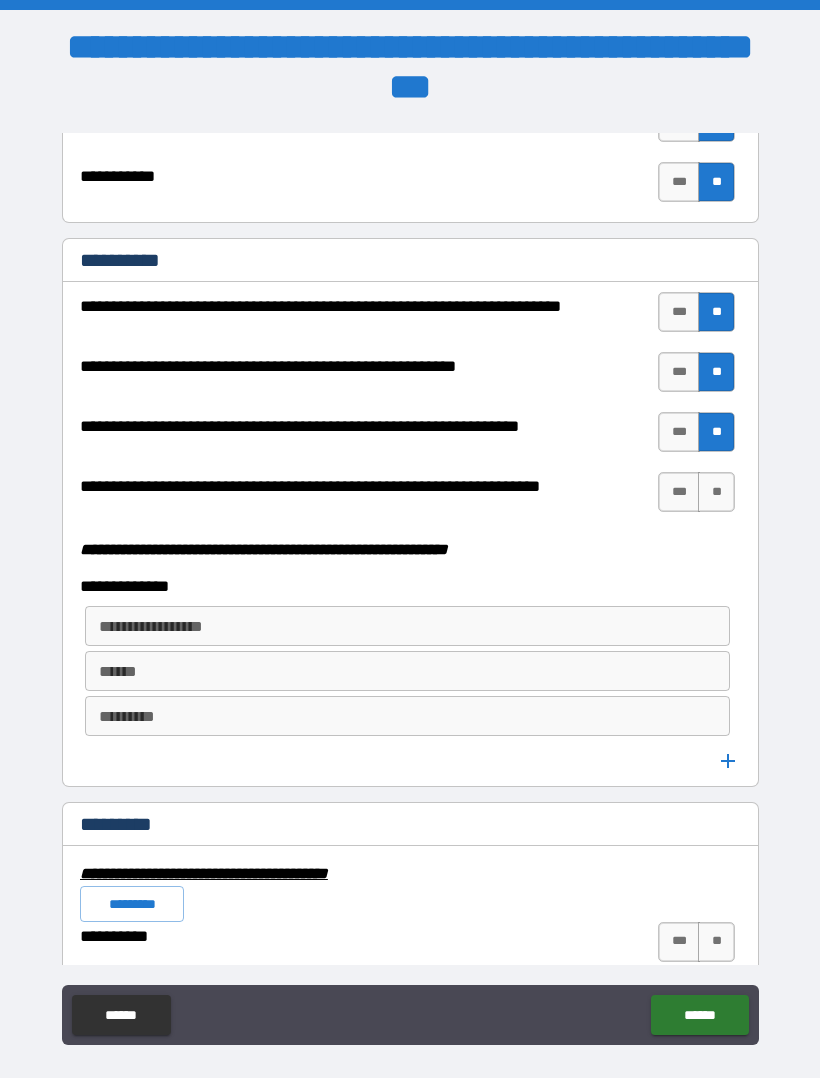 click on "***" at bounding box center [679, 492] 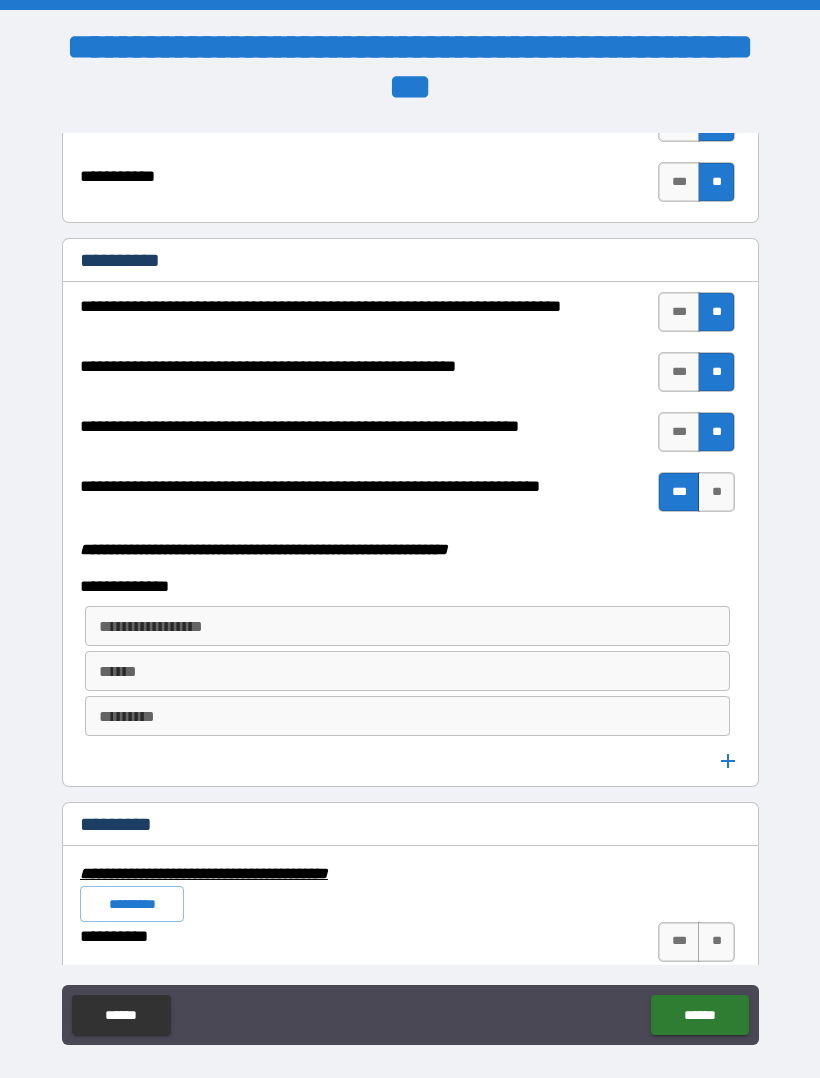 click on "**********" at bounding box center [406, 626] 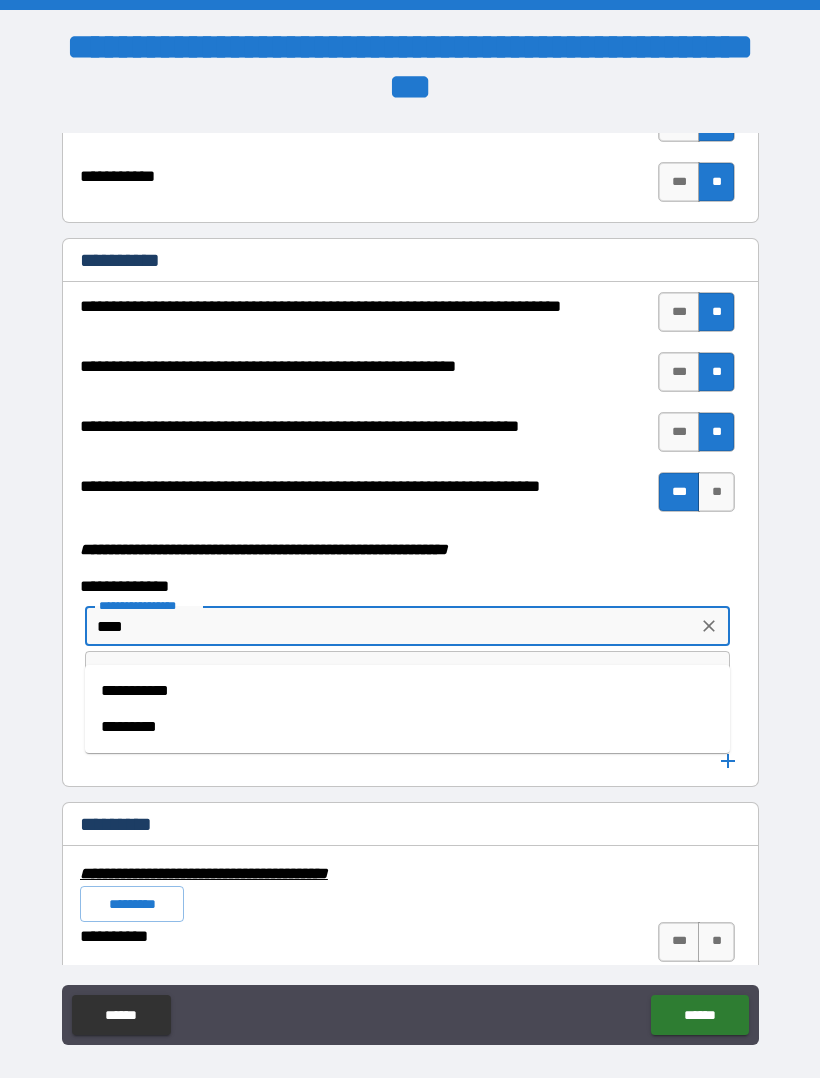 click on "*********" at bounding box center [407, 727] 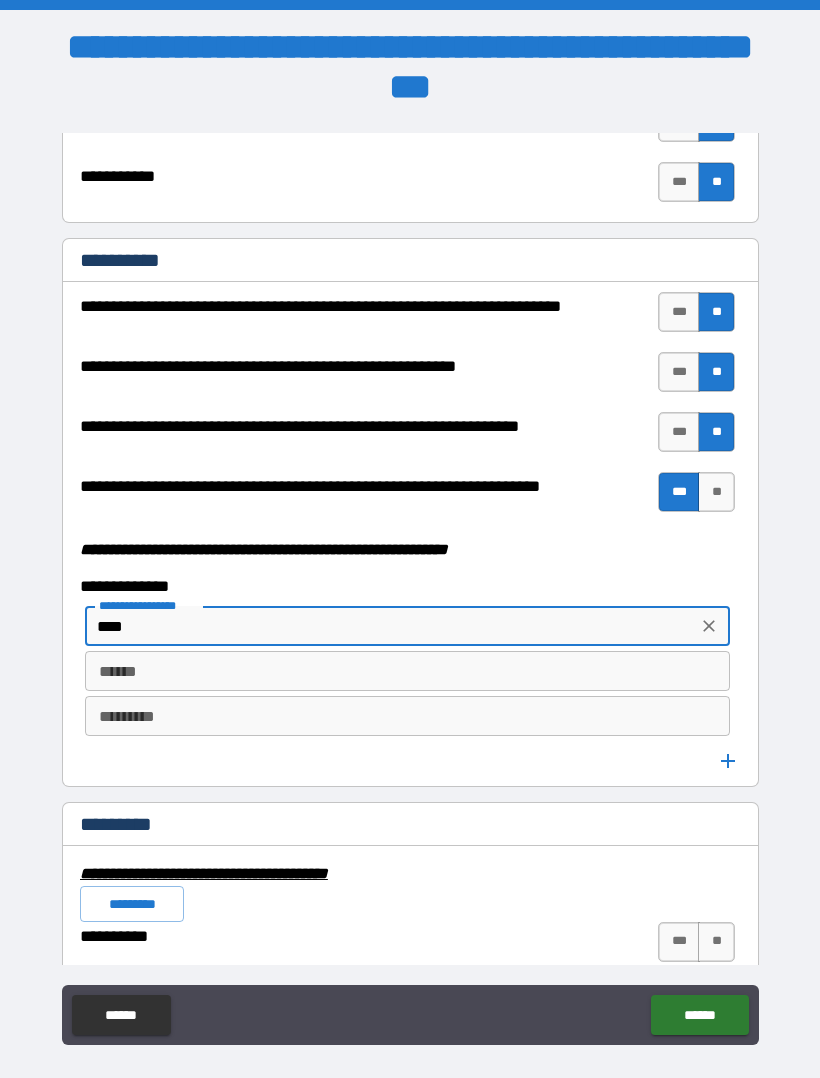 type on "*********" 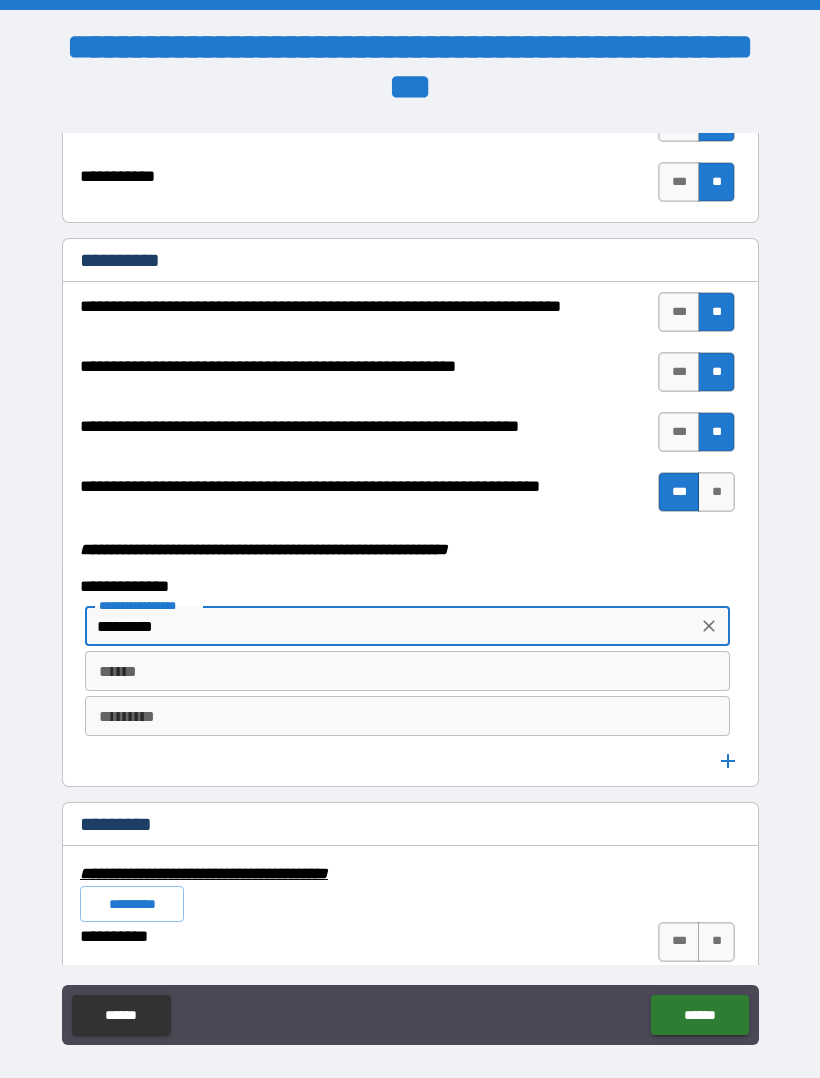 click on "******" at bounding box center (407, 671) 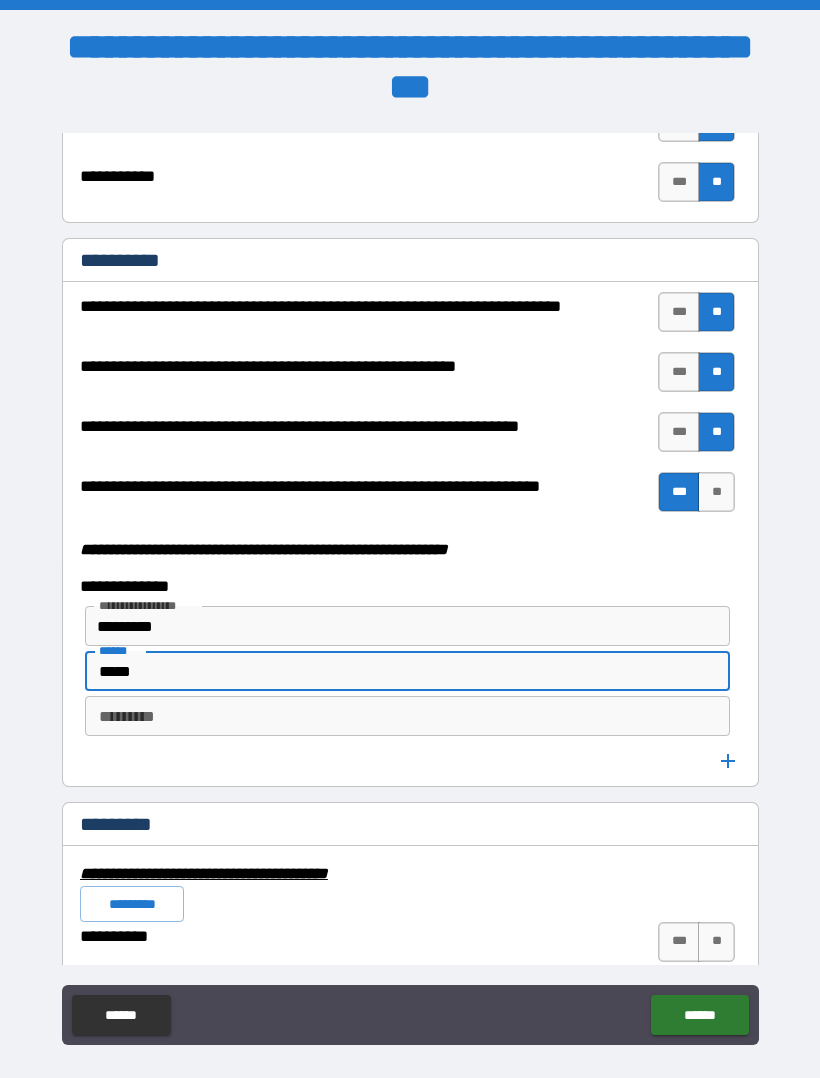 type on "*****" 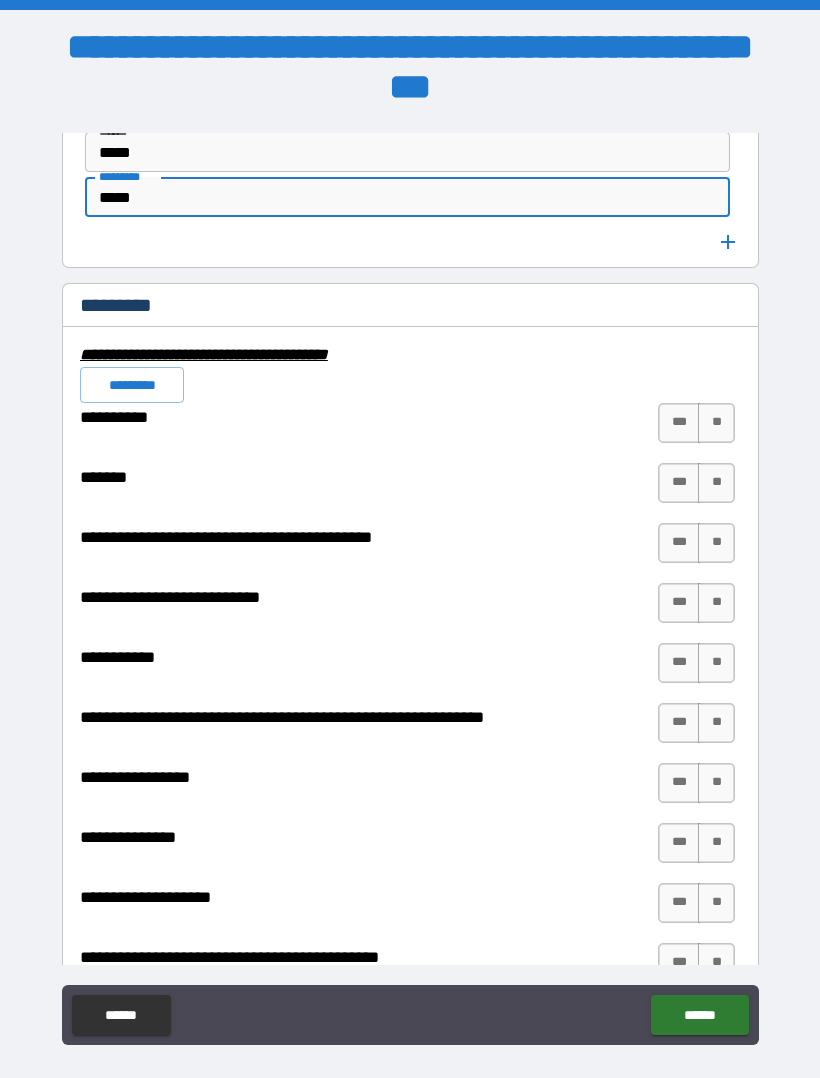 scroll, scrollTop: 5577, scrollLeft: 0, axis: vertical 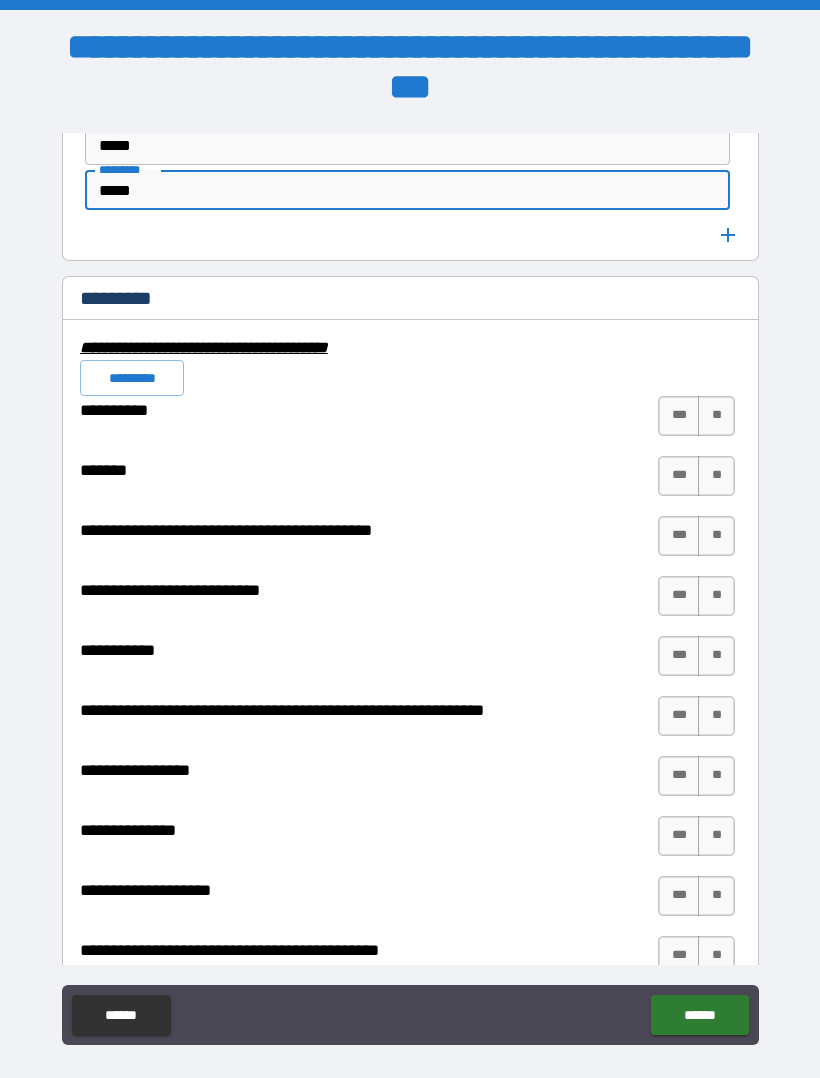 type on "*****" 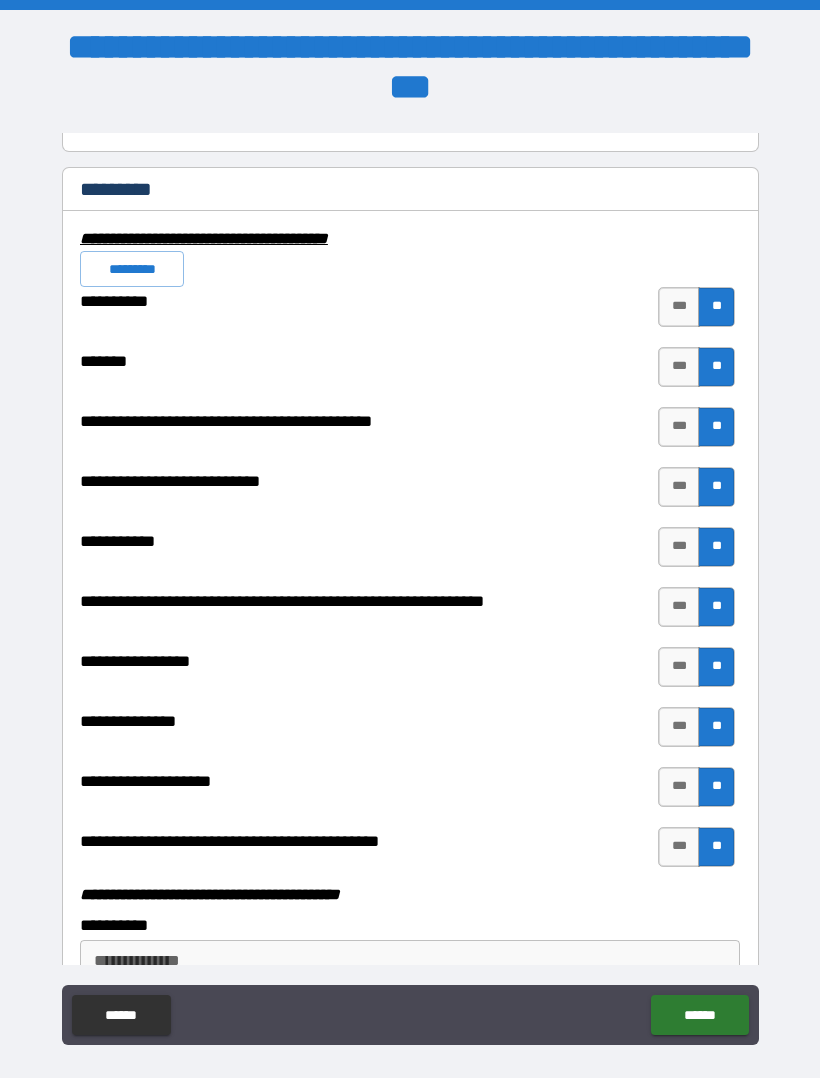 scroll, scrollTop: 5699, scrollLeft: 0, axis: vertical 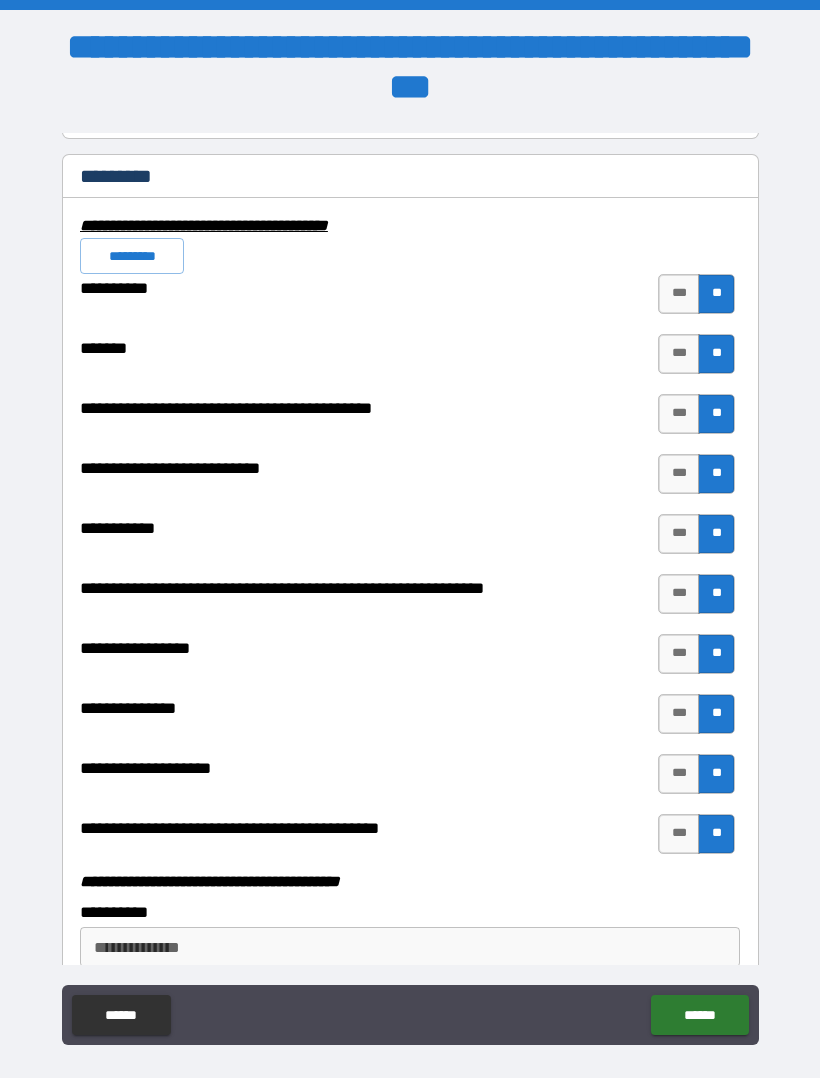 click on "***" at bounding box center (679, 594) 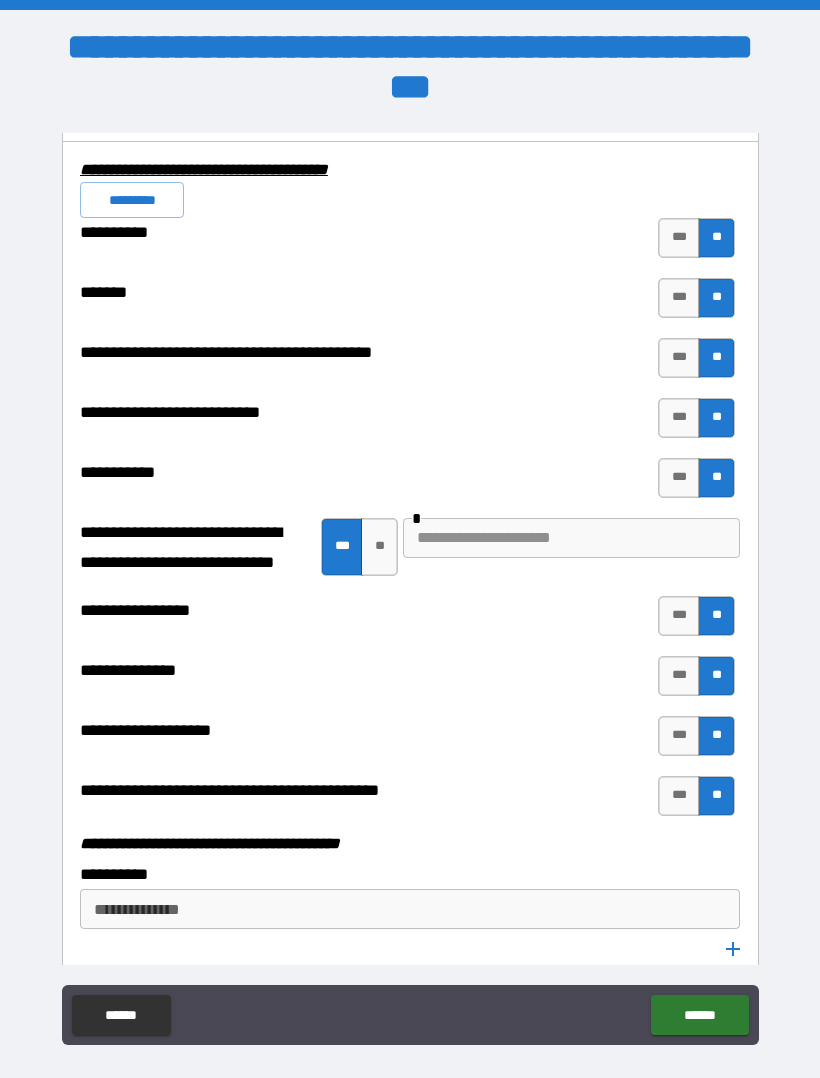 scroll, scrollTop: 5758, scrollLeft: 0, axis: vertical 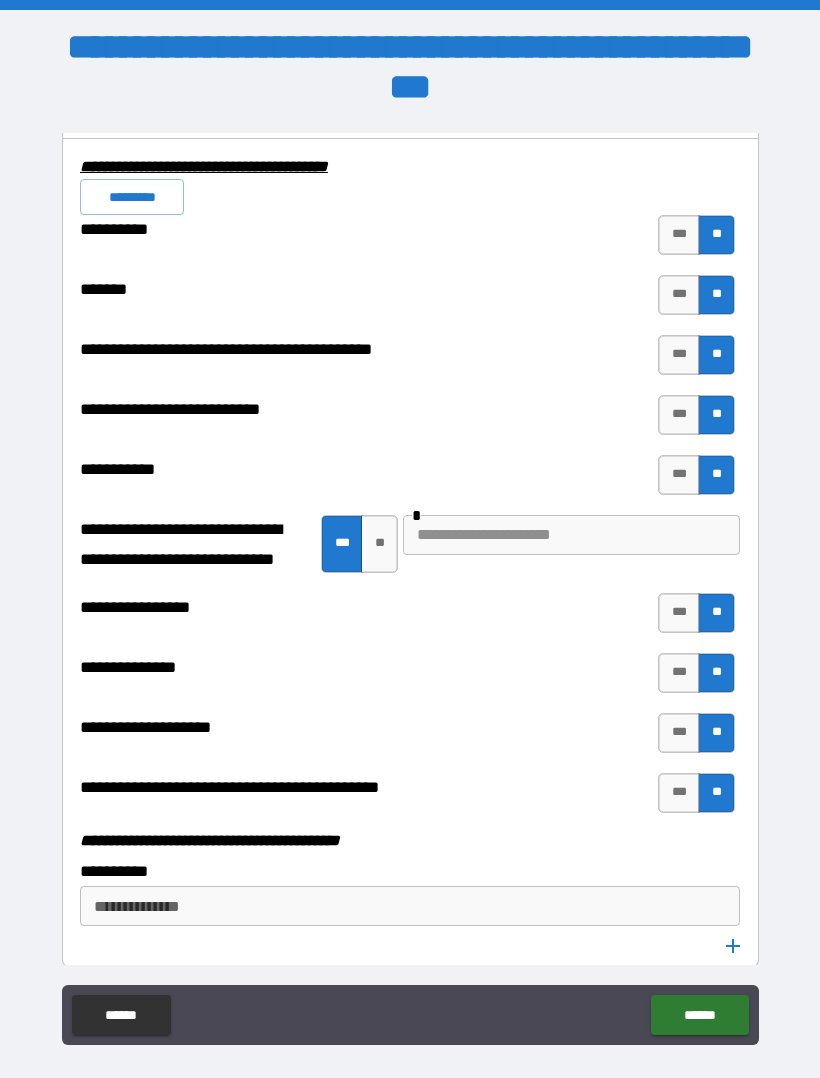 click at bounding box center (571, 535) 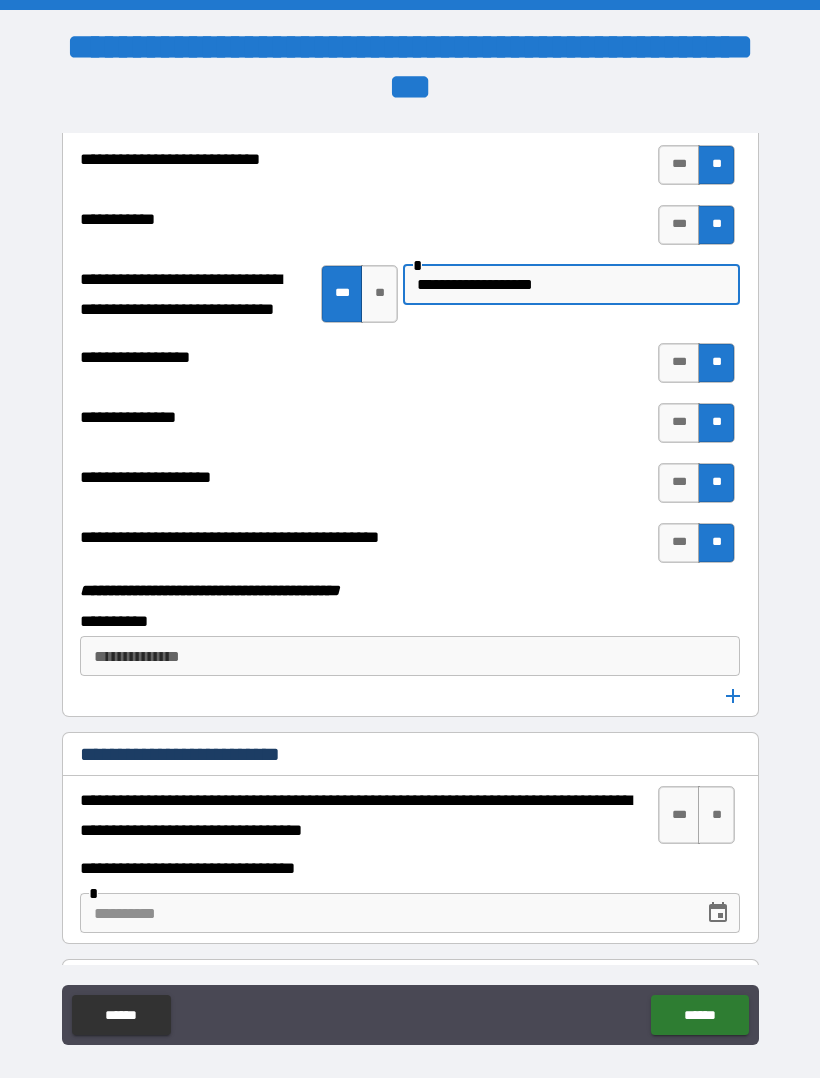 scroll, scrollTop: 6015, scrollLeft: 0, axis: vertical 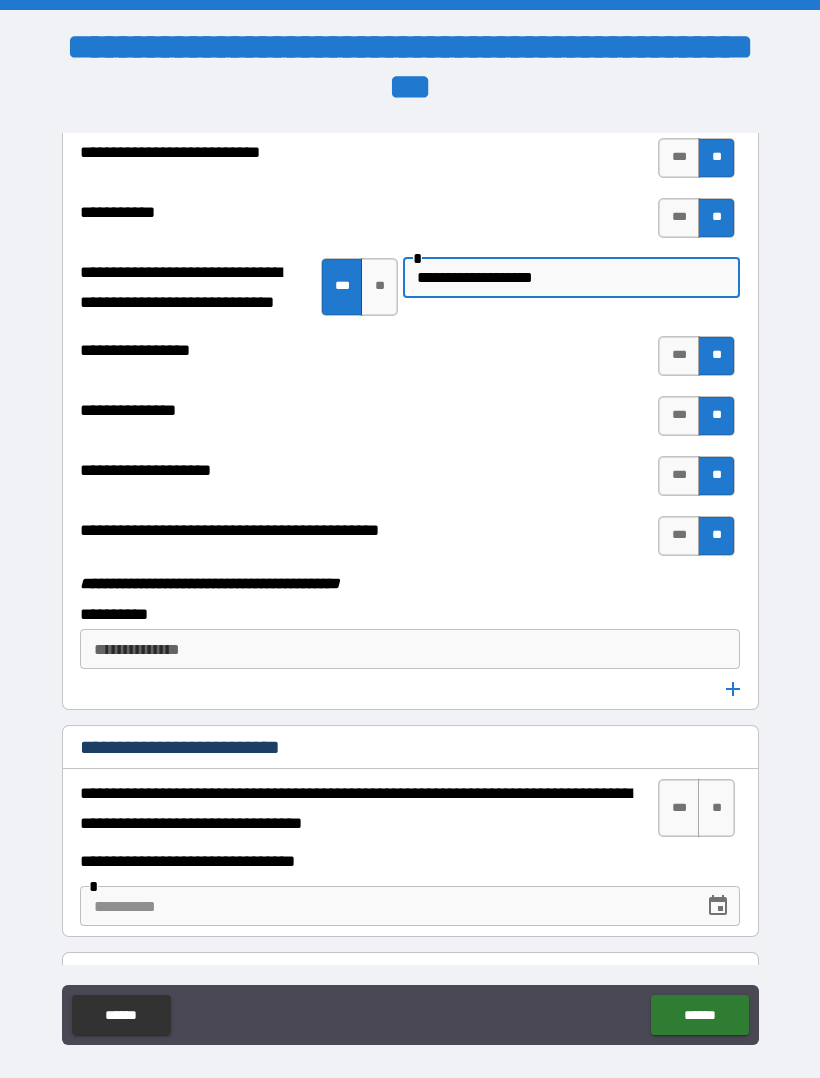 type on "**********" 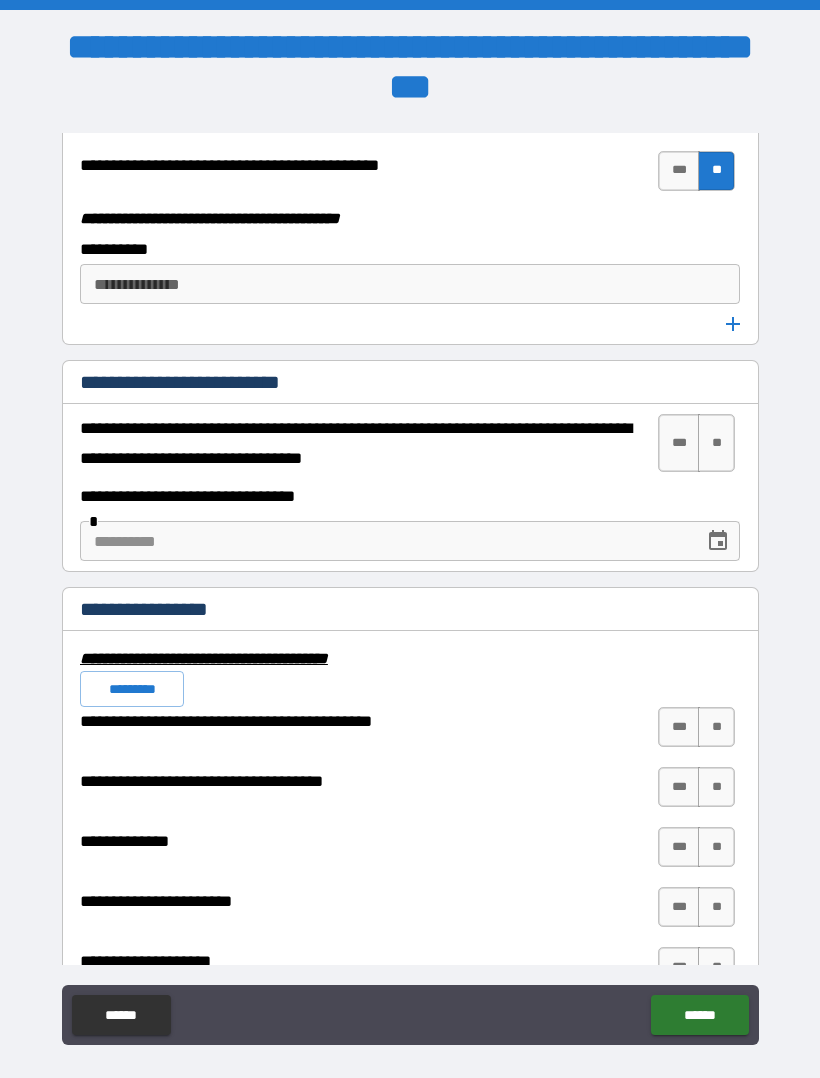 scroll, scrollTop: 6382, scrollLeft: 0, axis: vertical 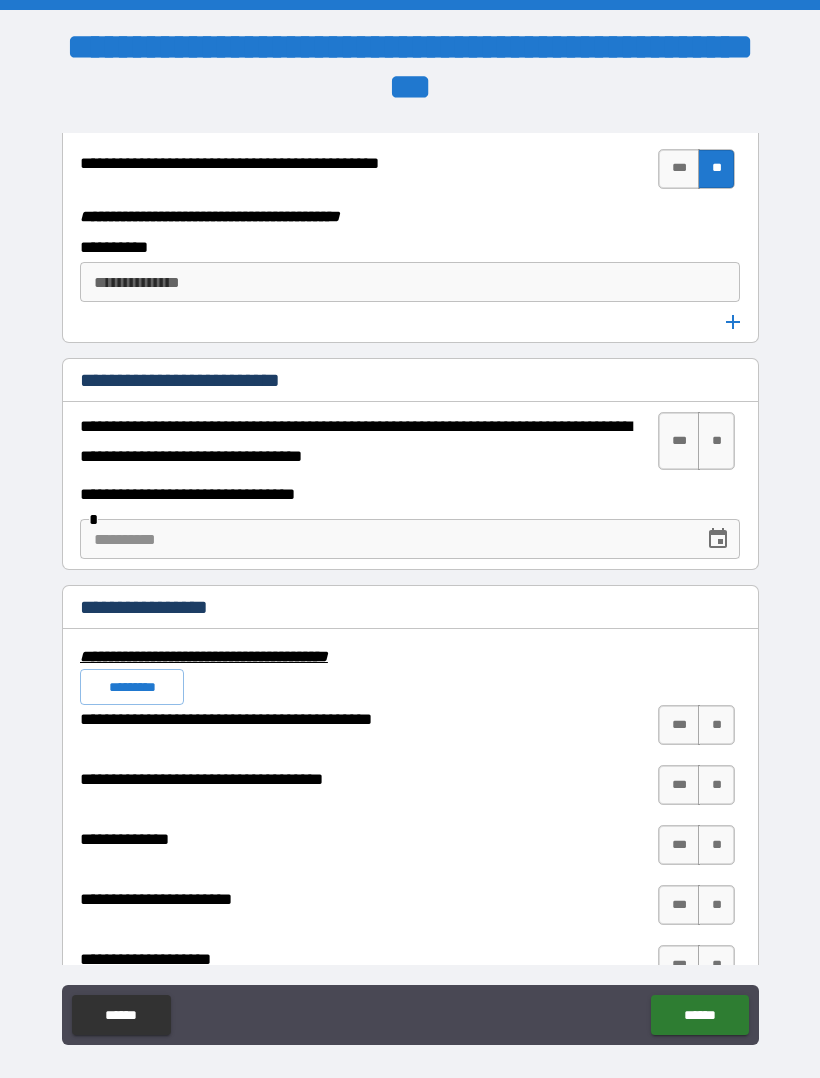 click on "**" at bounding box center [716, 441] 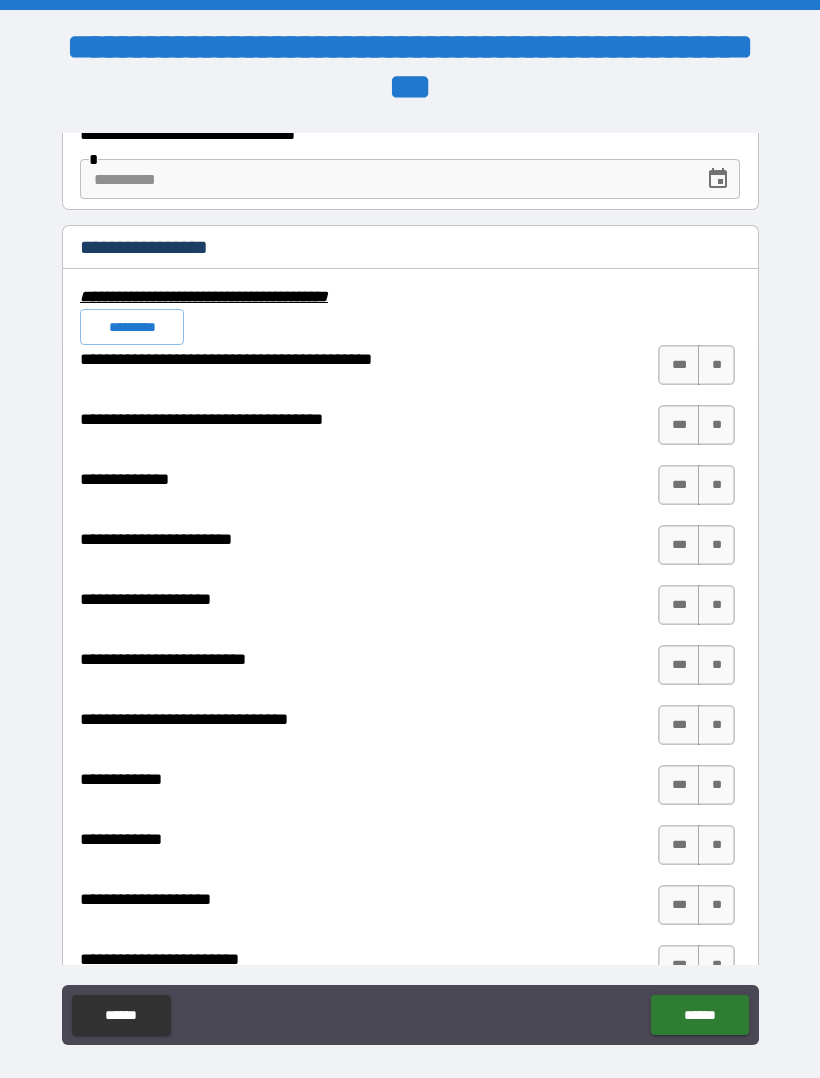 scroll, scrollTop: 6749, scrollLeft: 0, axis: vertical 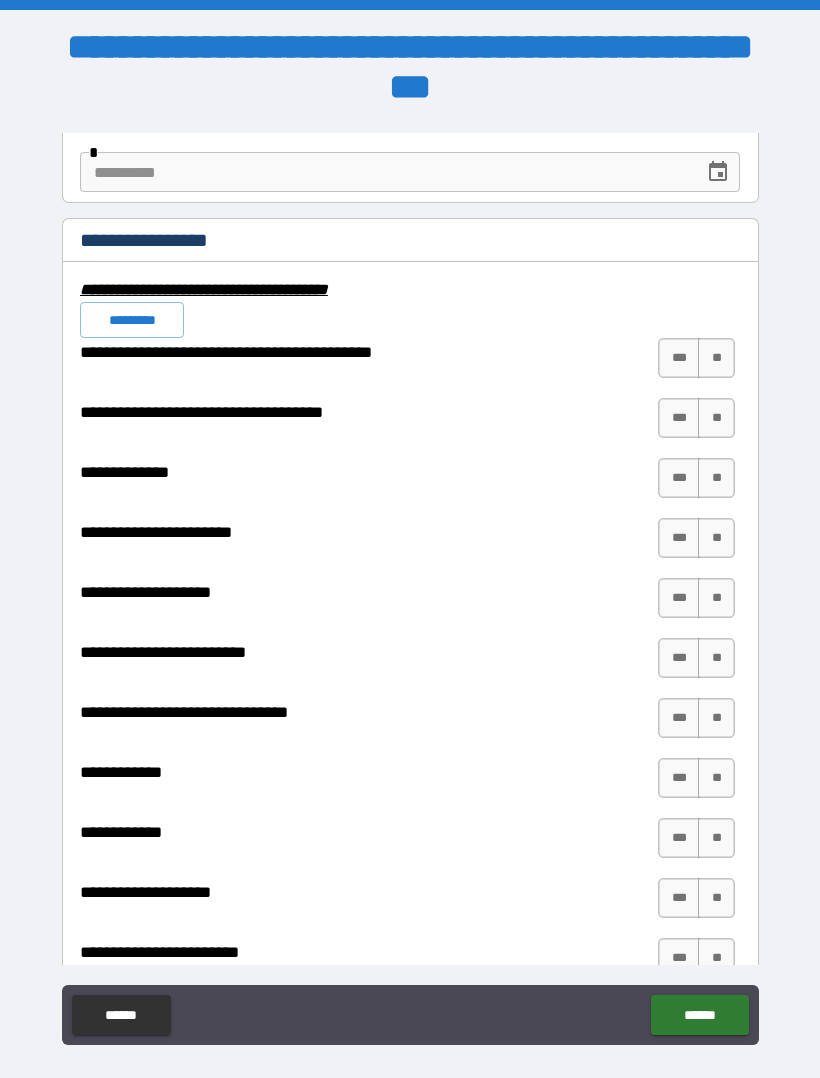 click on "*********" at bounding box center [132, 320] 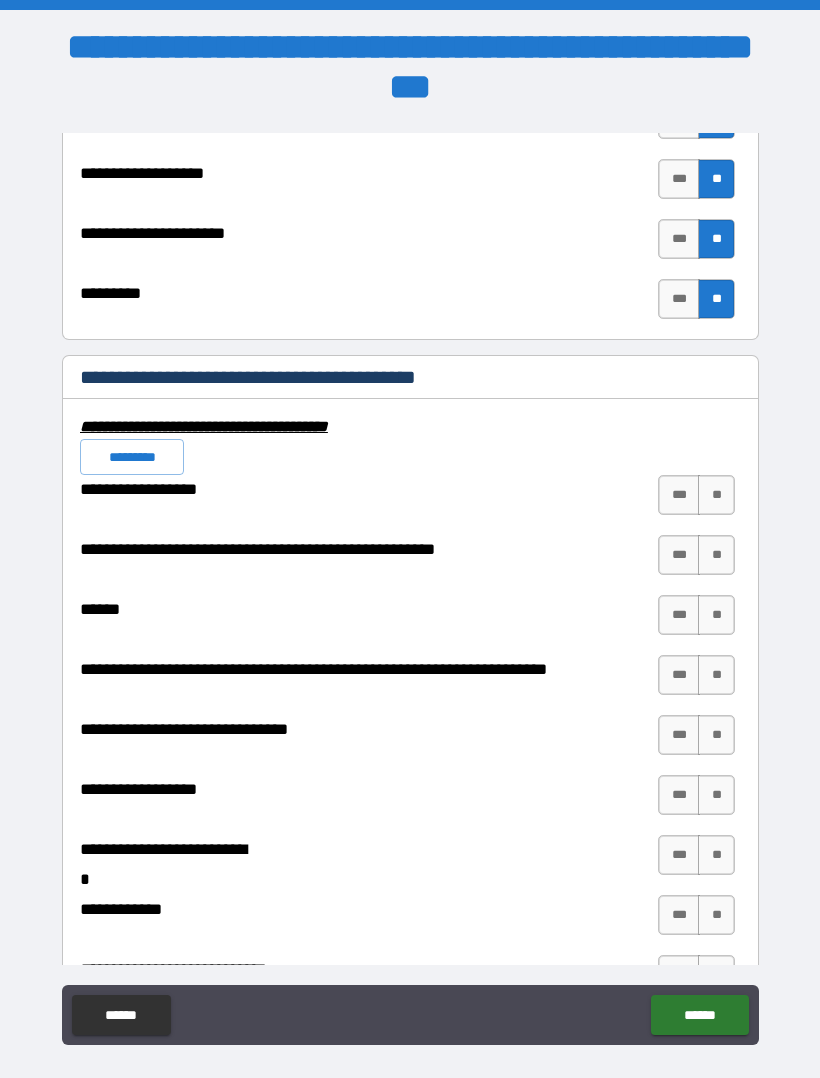 scroll, scrollTop: 7592, scrollLeft: 0, axis: vertical 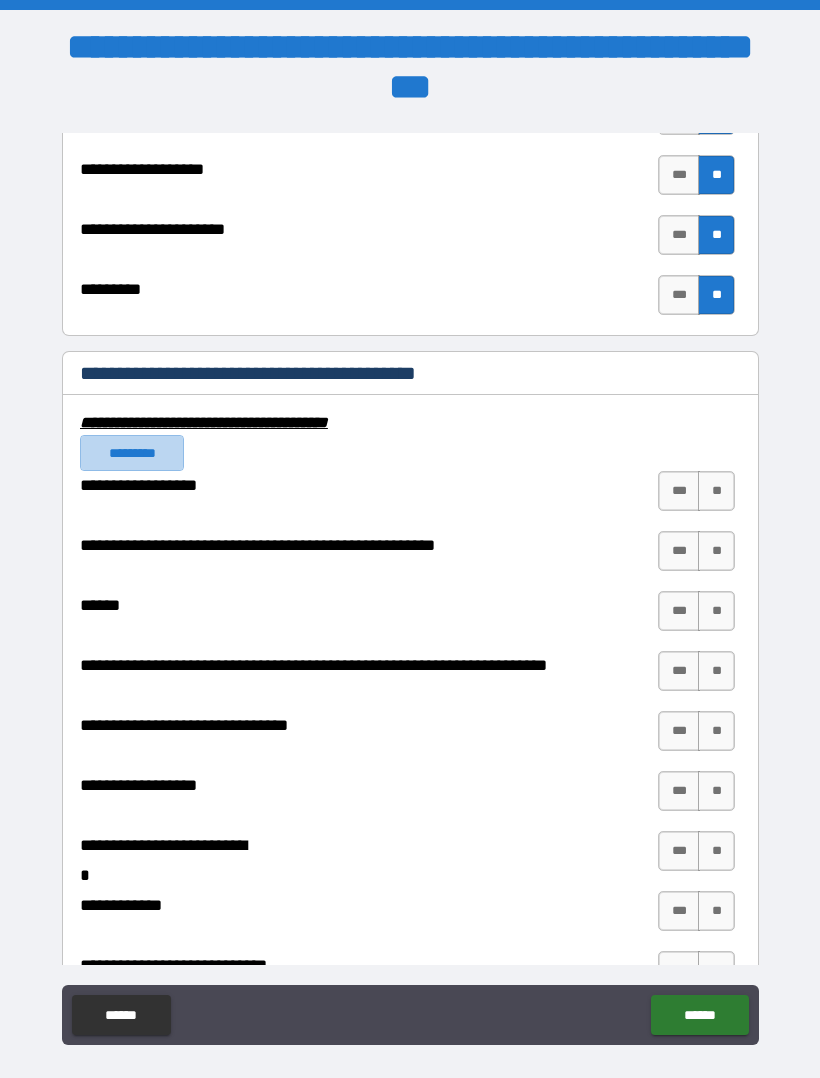 click on "*********" at bounding box center [132, 453] 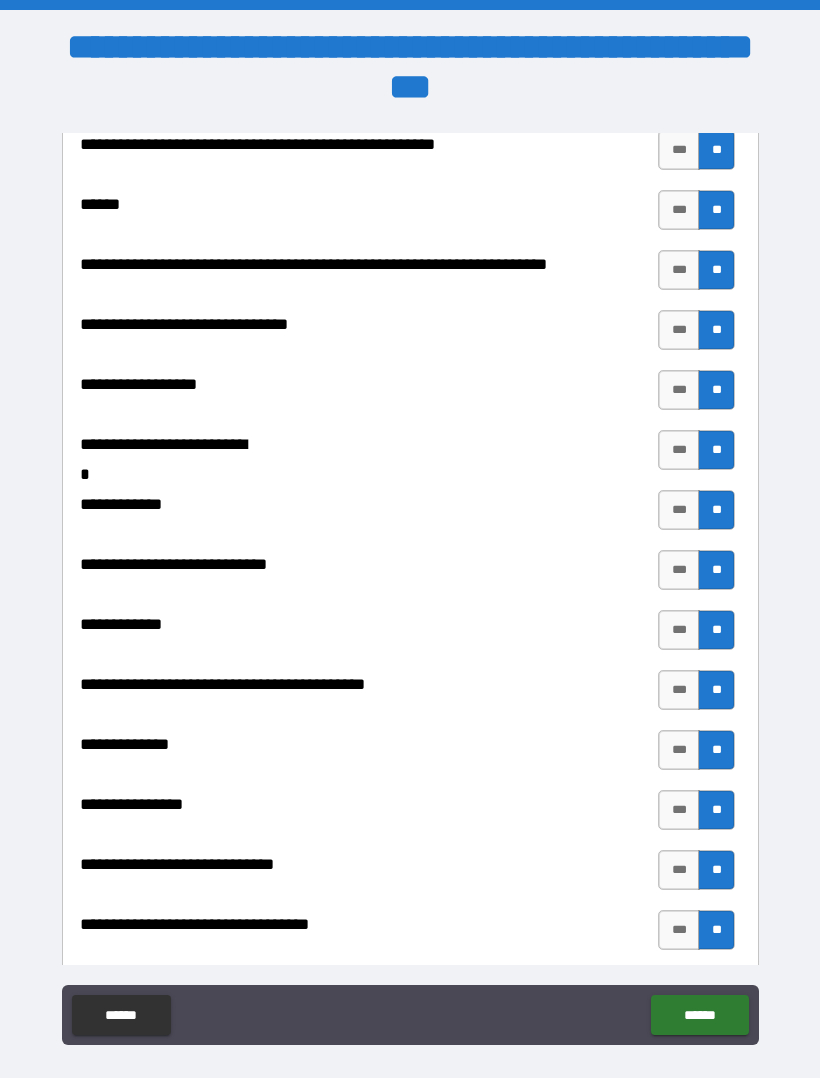 scroll, scrollTop: 7997, scrollLeft: 0, axis: vertical 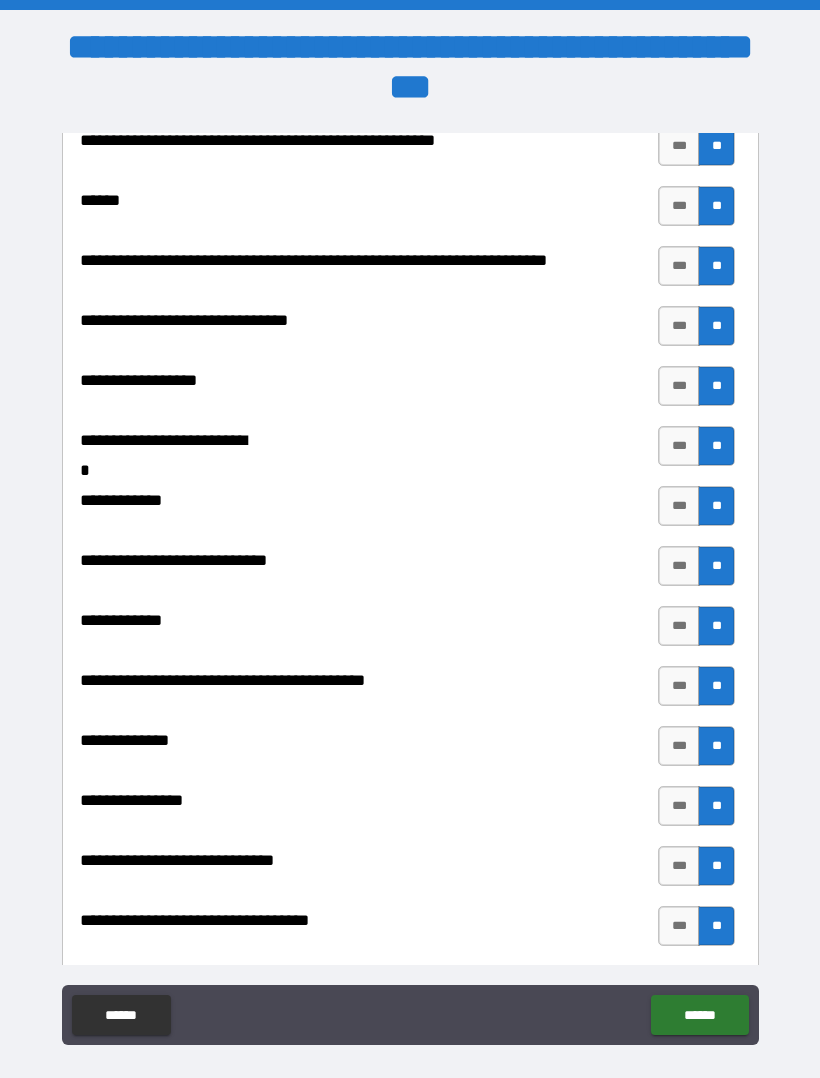 click on "***" at bounding box center (679, 566) 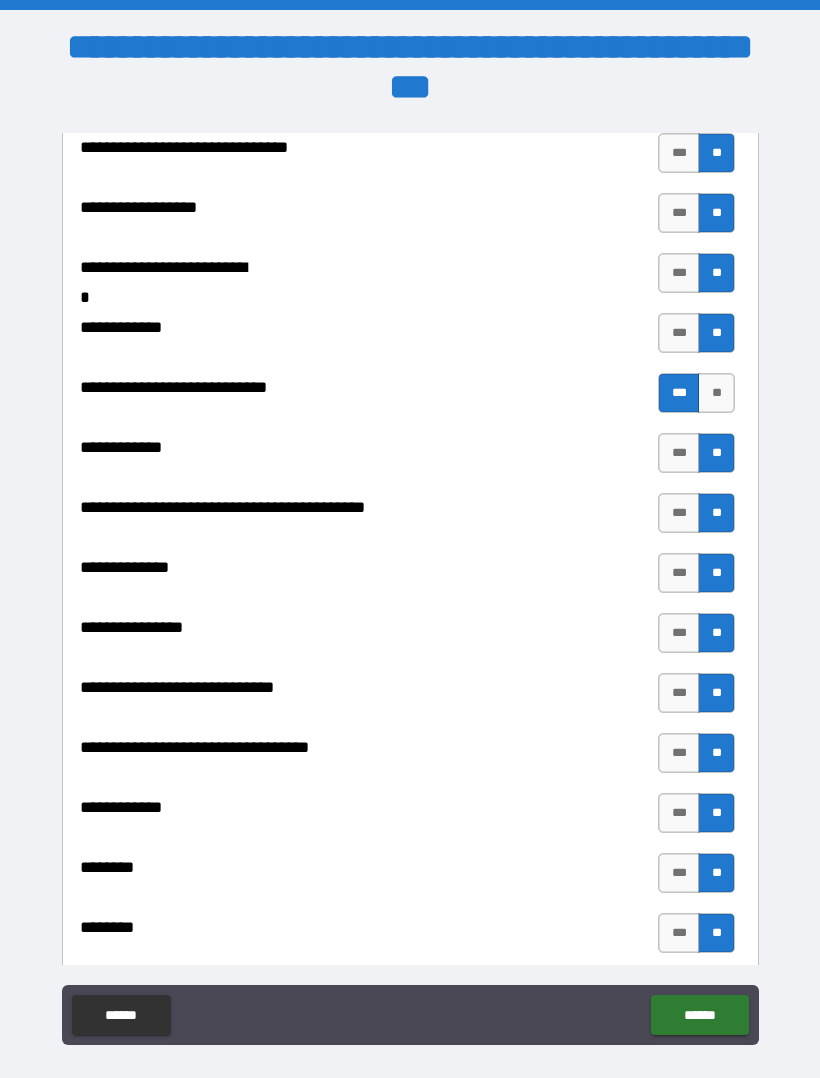 scroll, scrollTop: 8171, scrollLeft: 0, axis: vertical 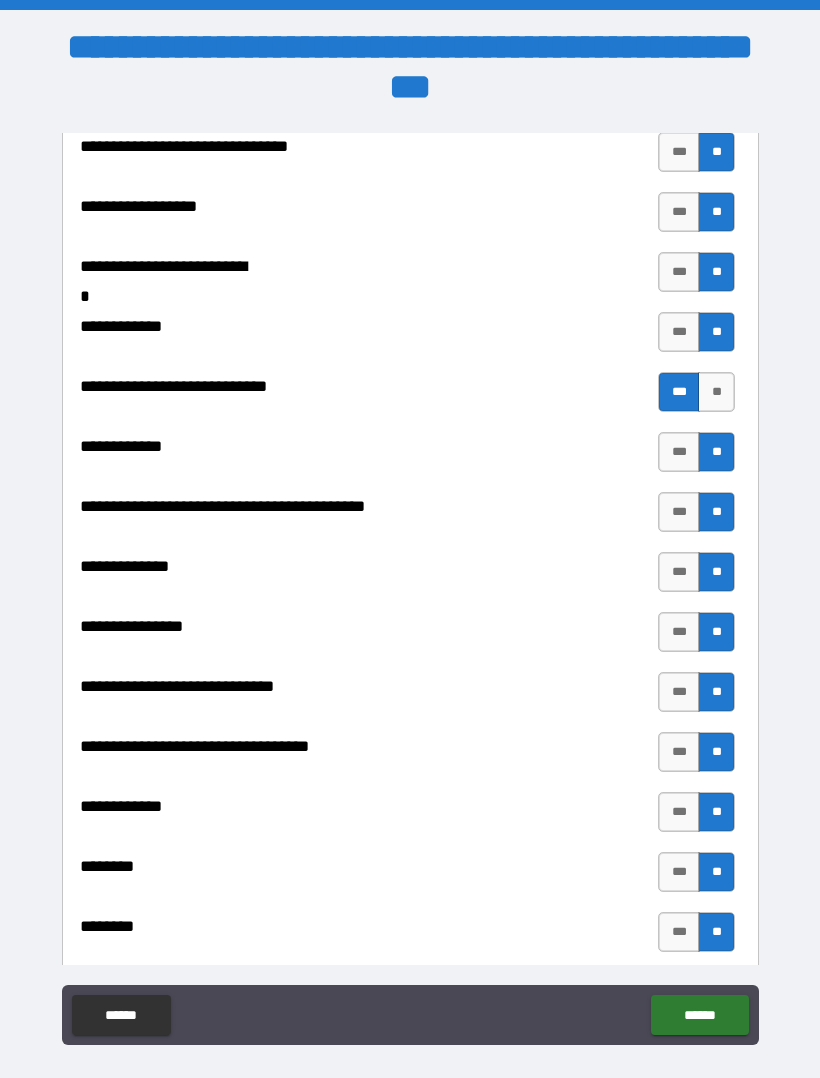 click on "***" at bounding box center (679, 572) 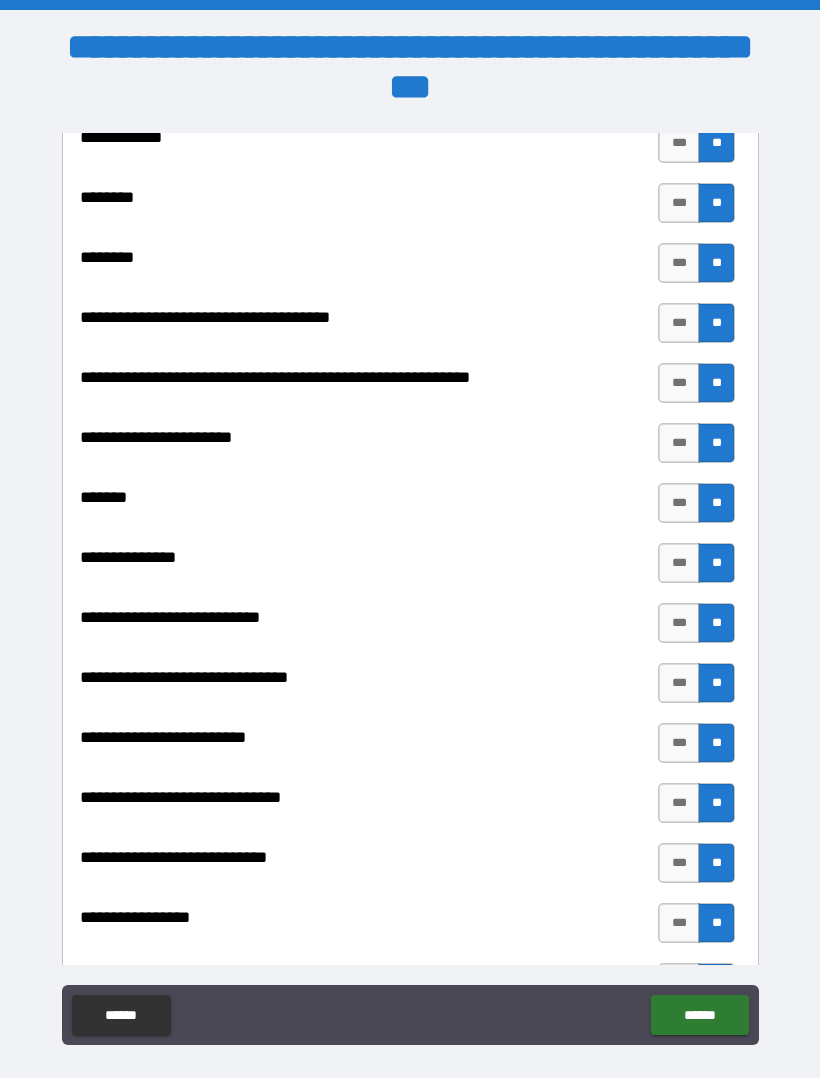 scroll, scrollTop: 8854, scrollLeft: 0, axis: vertical 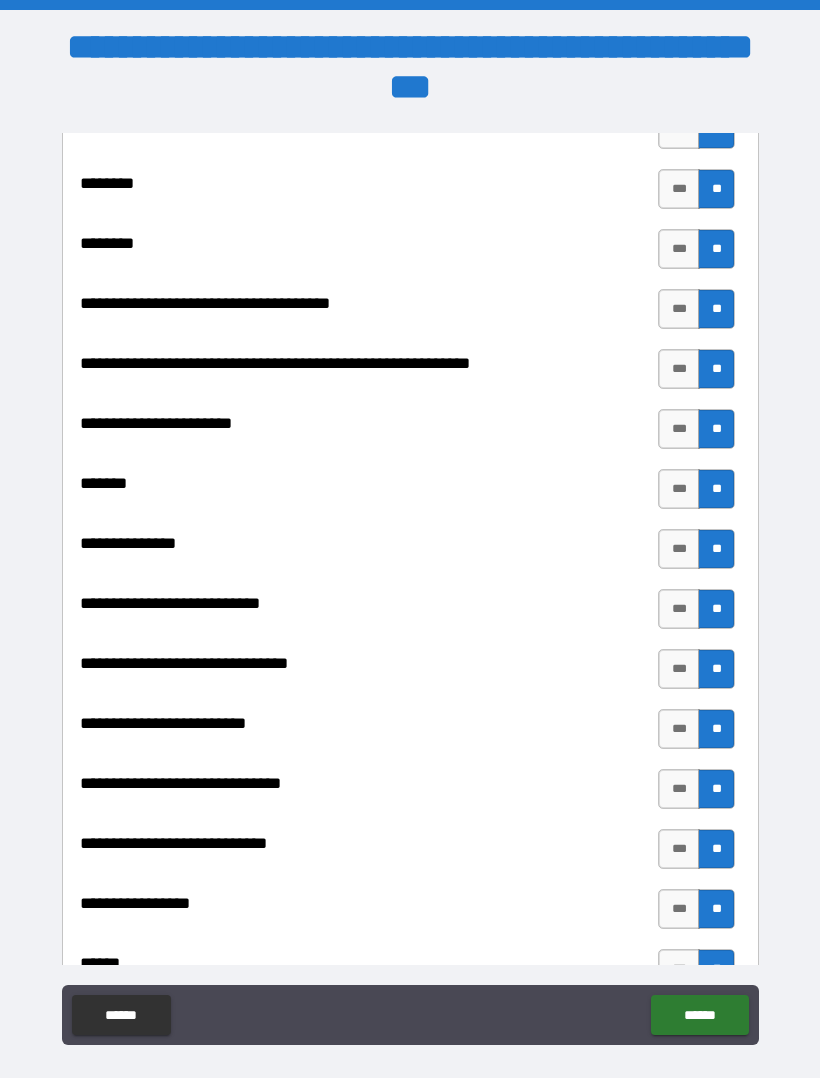 click on "***" at bounding box center (679, 489) 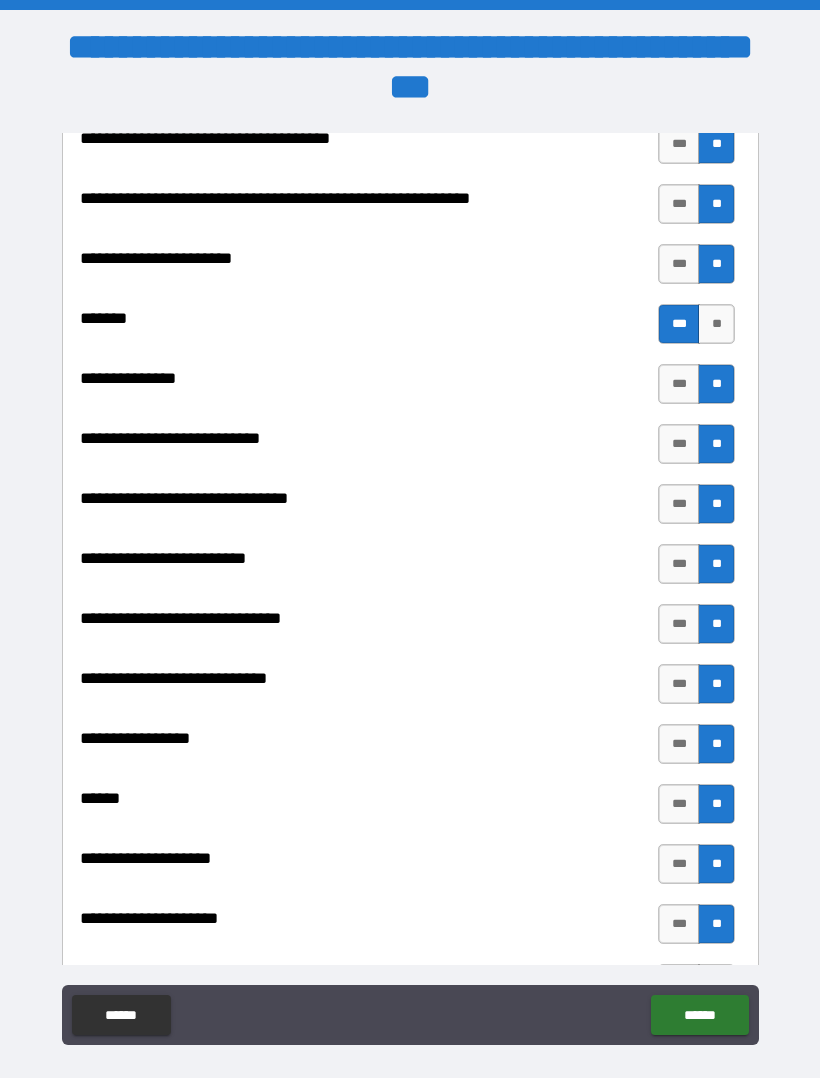 scroll, scrollTop: 9026, scrollLeft: 0, axis: vertical 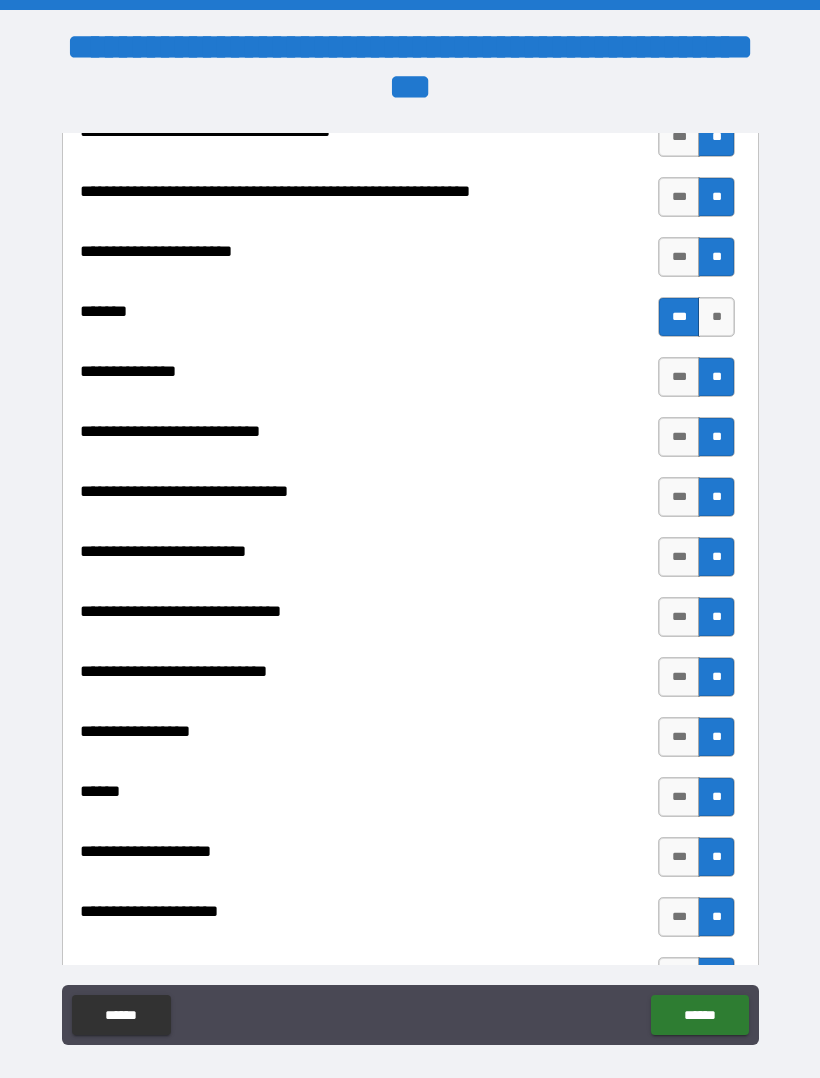 click on "***" at bounding box center [679, 617] 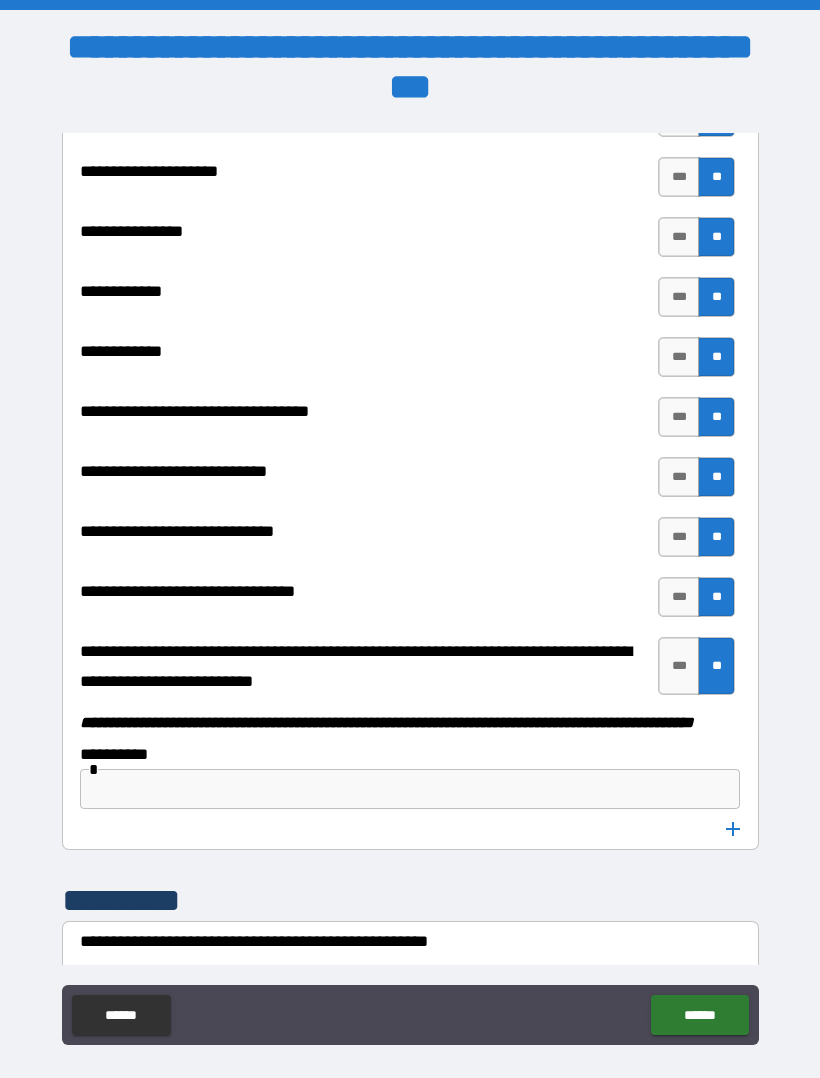 scroll, scrollTop: 9828, scrollLeft: 0, axis: vertical 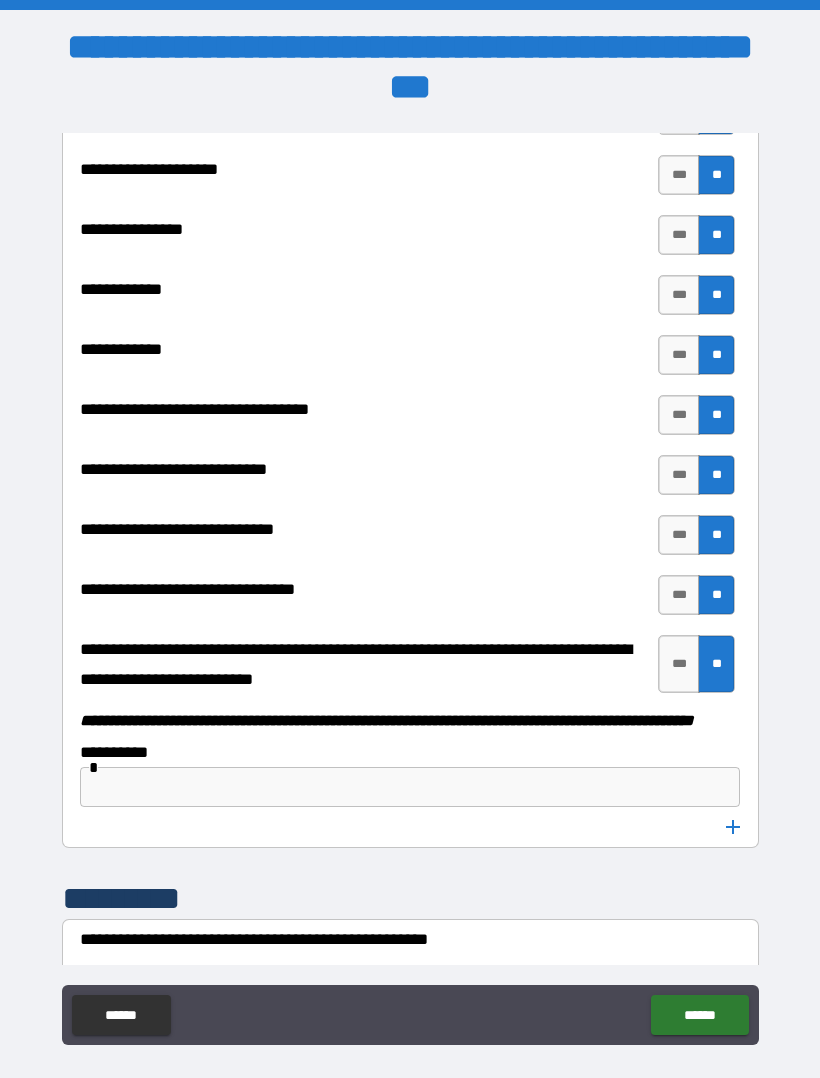 click on "***" at bounding box center (679, 355) 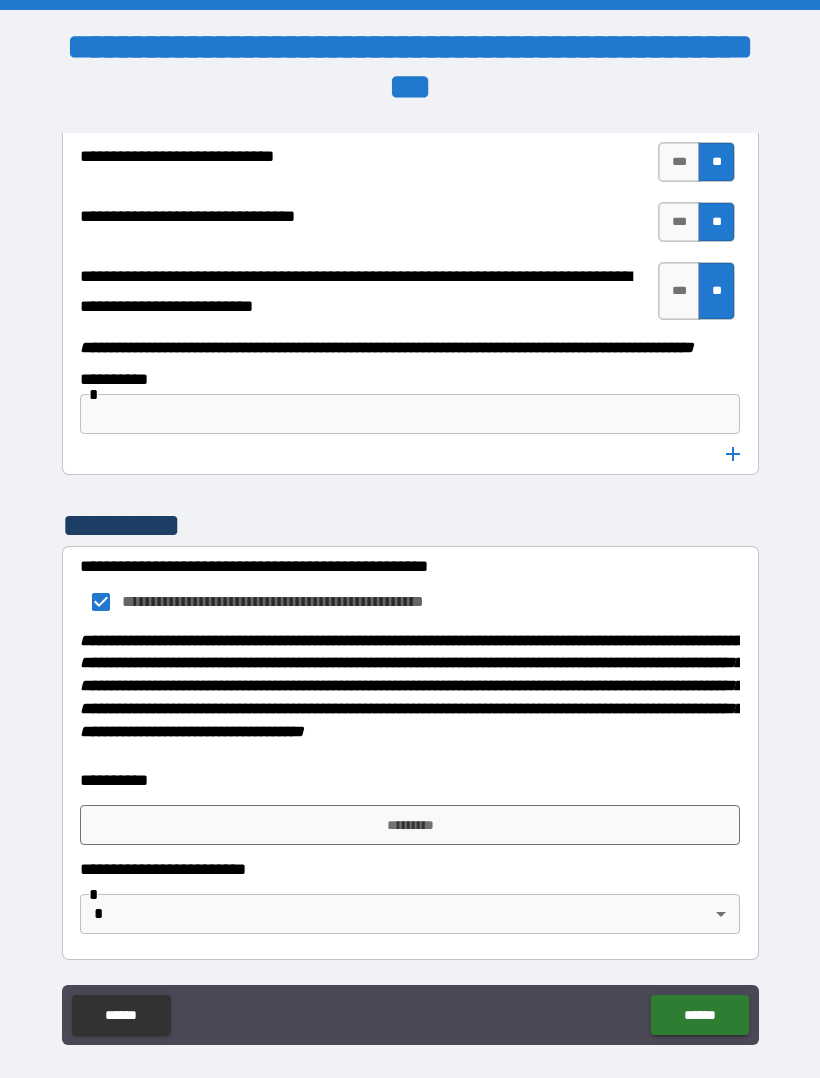 scroll, scrollTop: 10254, scrollLeft: 0, axis: vertical 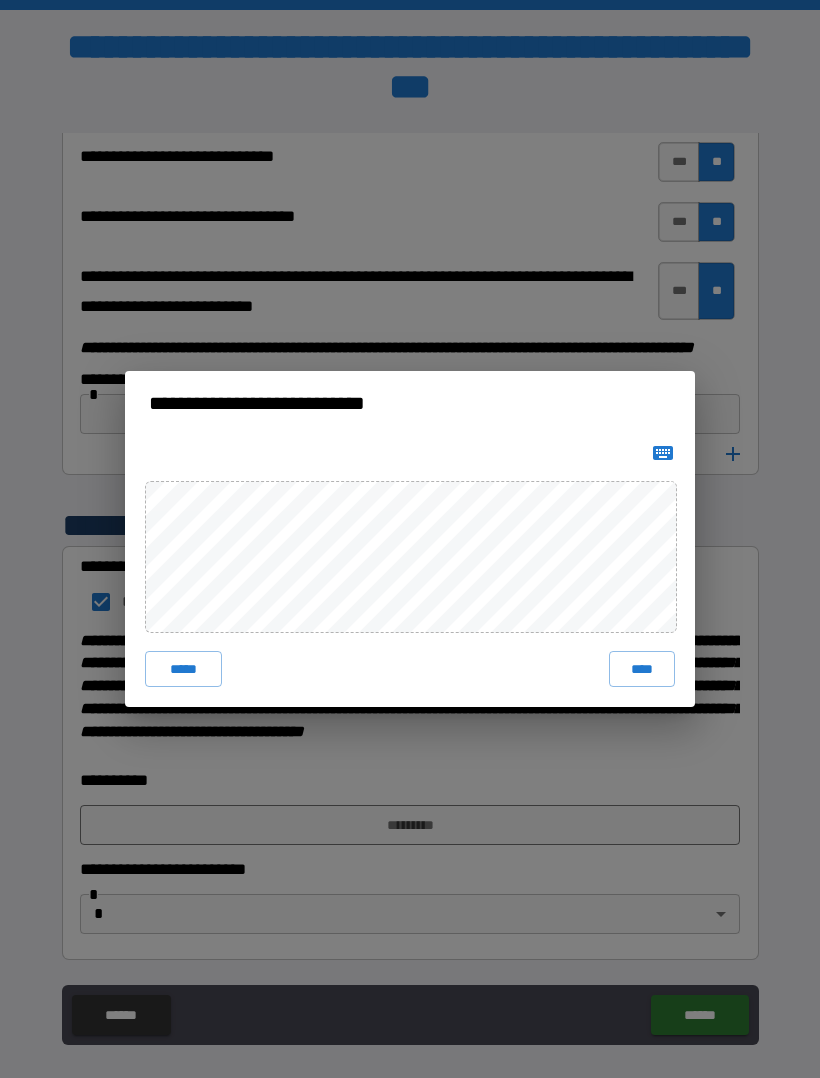 click on "****" at bounding box center (642, 669) 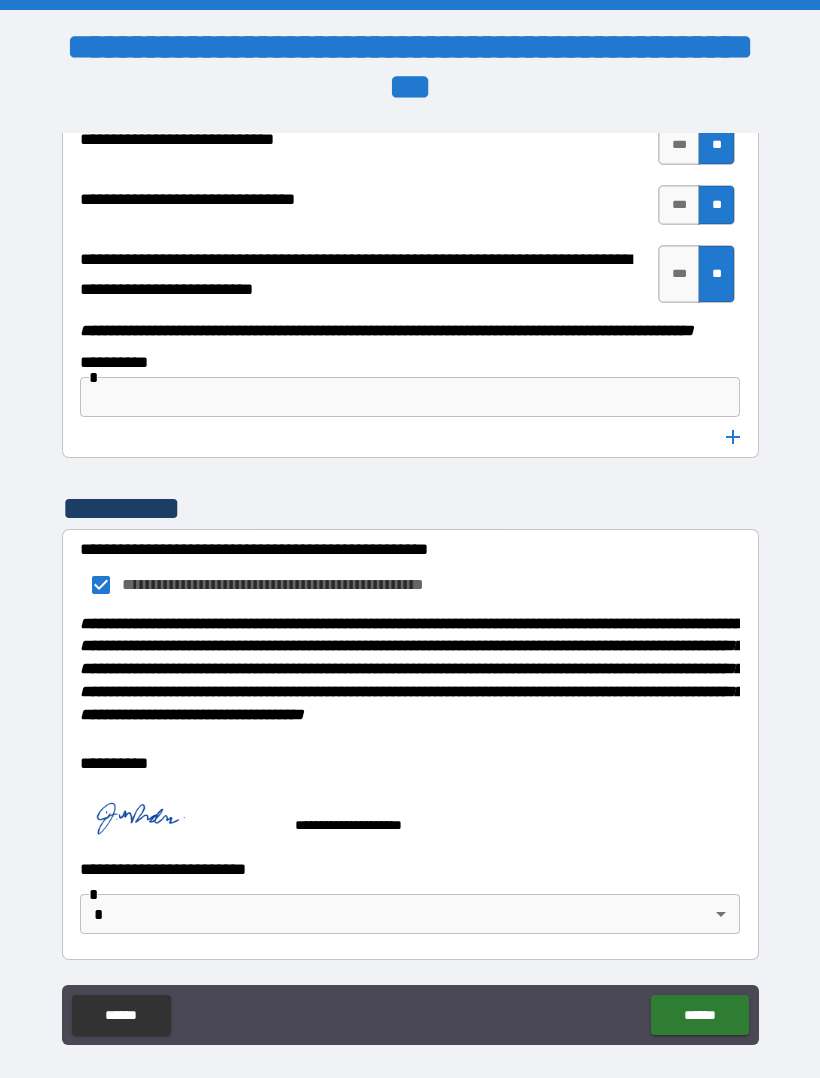 scroll, scrollTop: 10271, scrollLeft: 0, axis: vertical 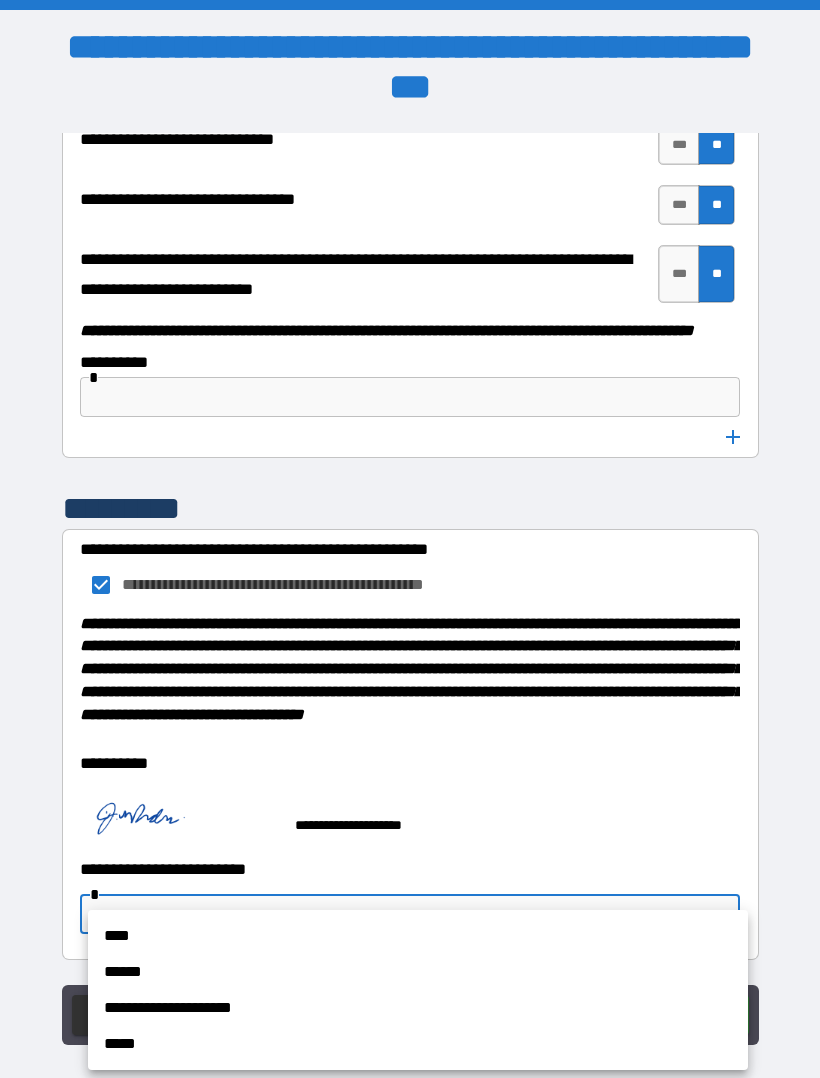 click on "****" at bounding box center (418, 936) 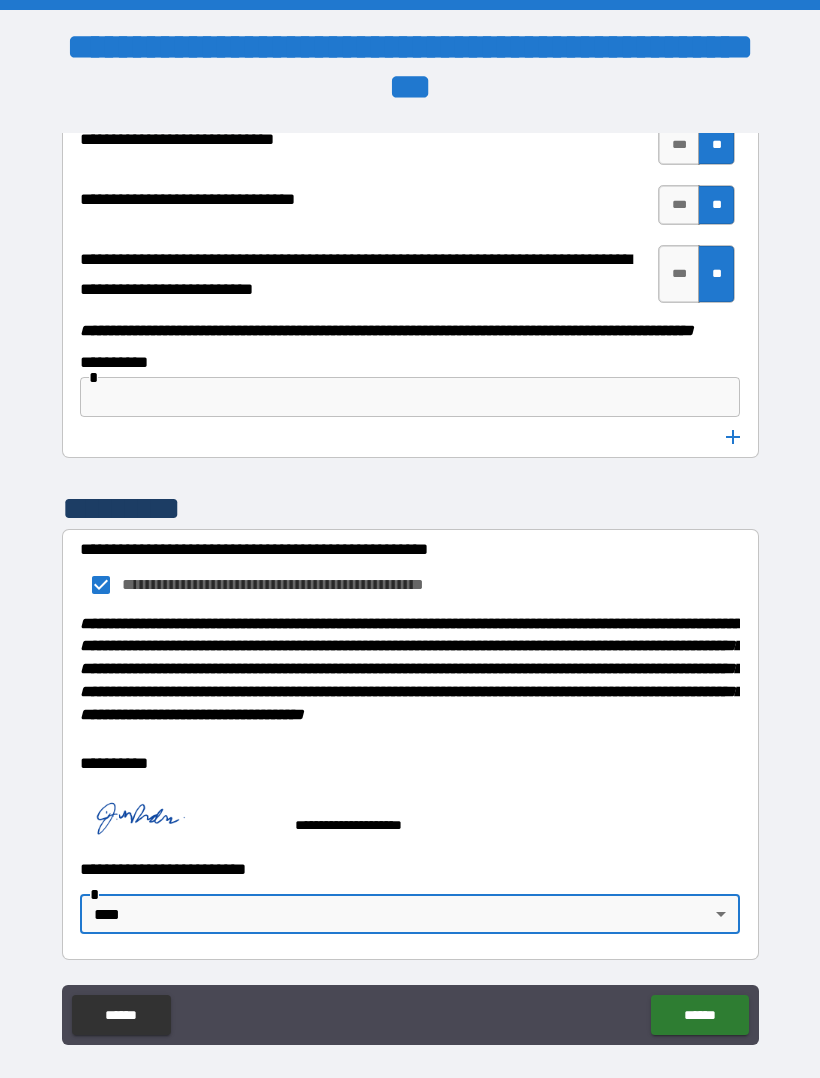 type on "****" 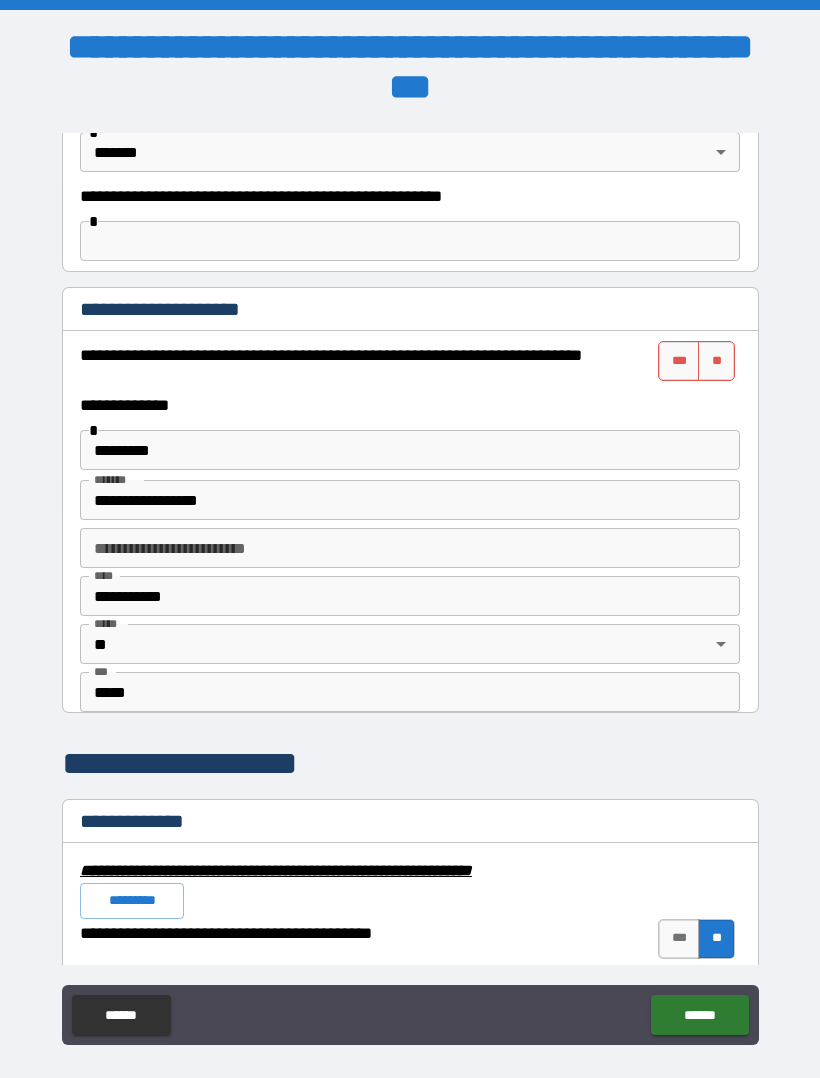 scroll, scrollTop: 1333, scrollLeft: 0, axis: vertical 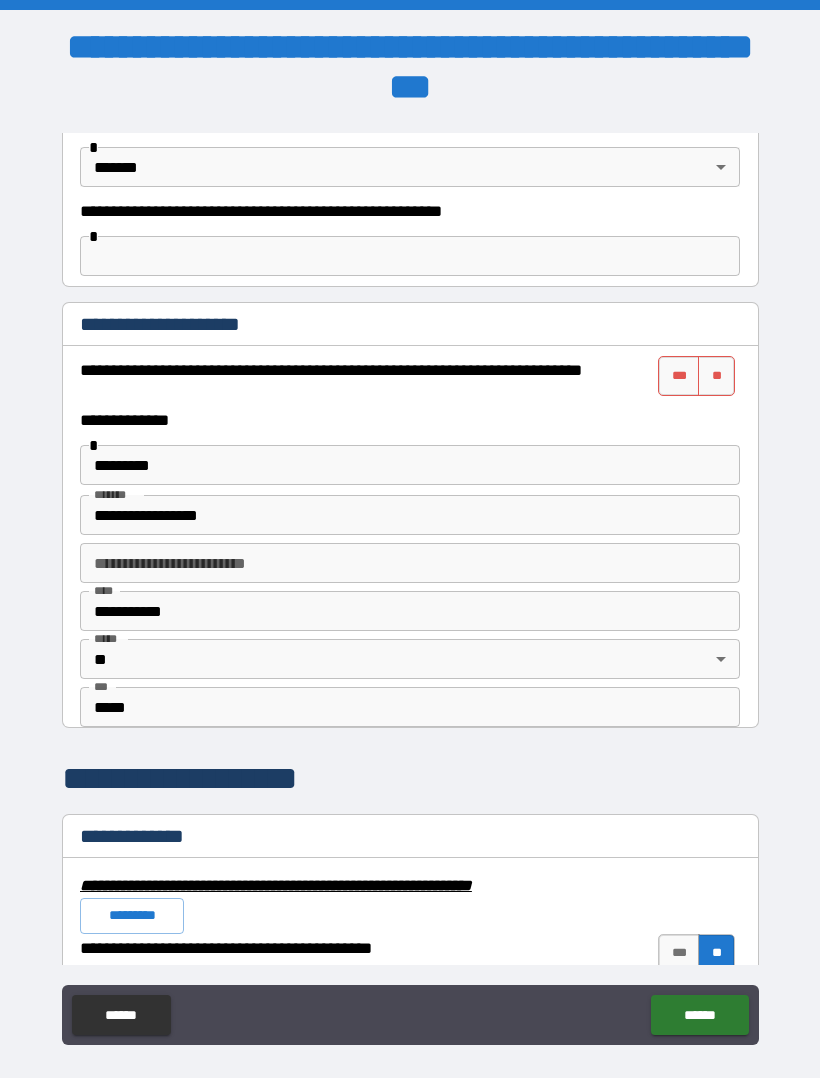 click on "***" at bounding box center (679, 376) 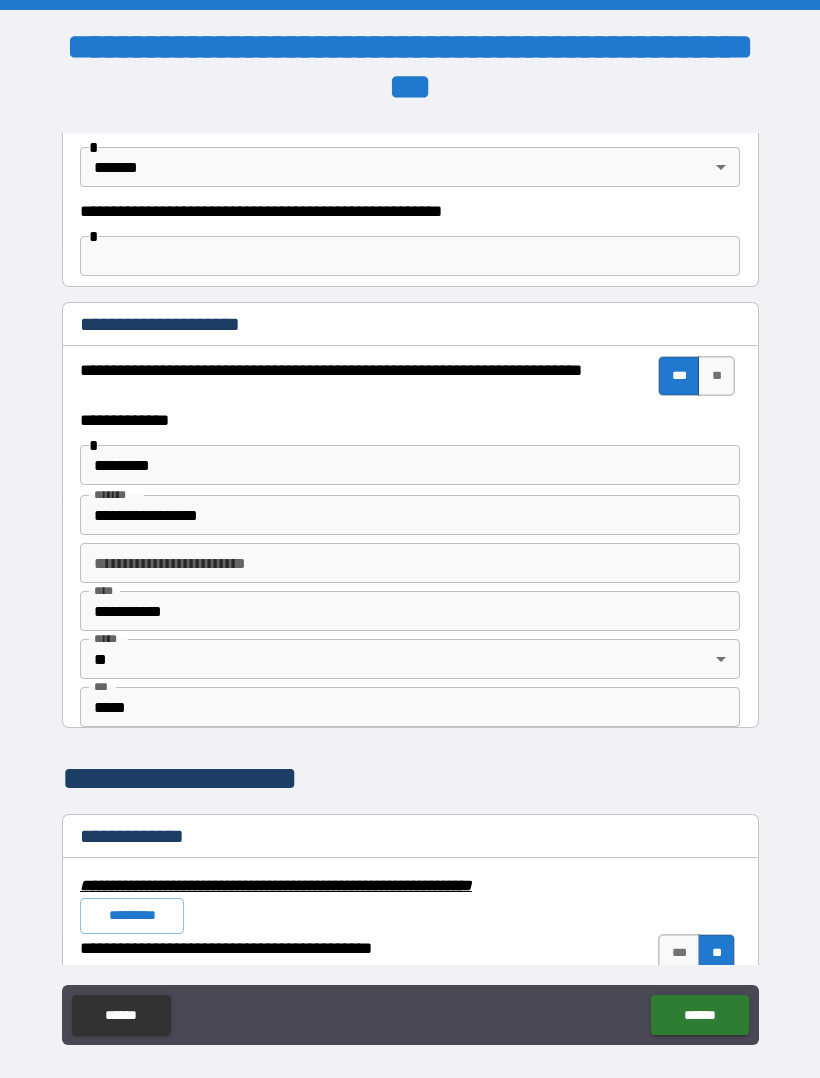 click on "******" at bounding box center [699, 1015] 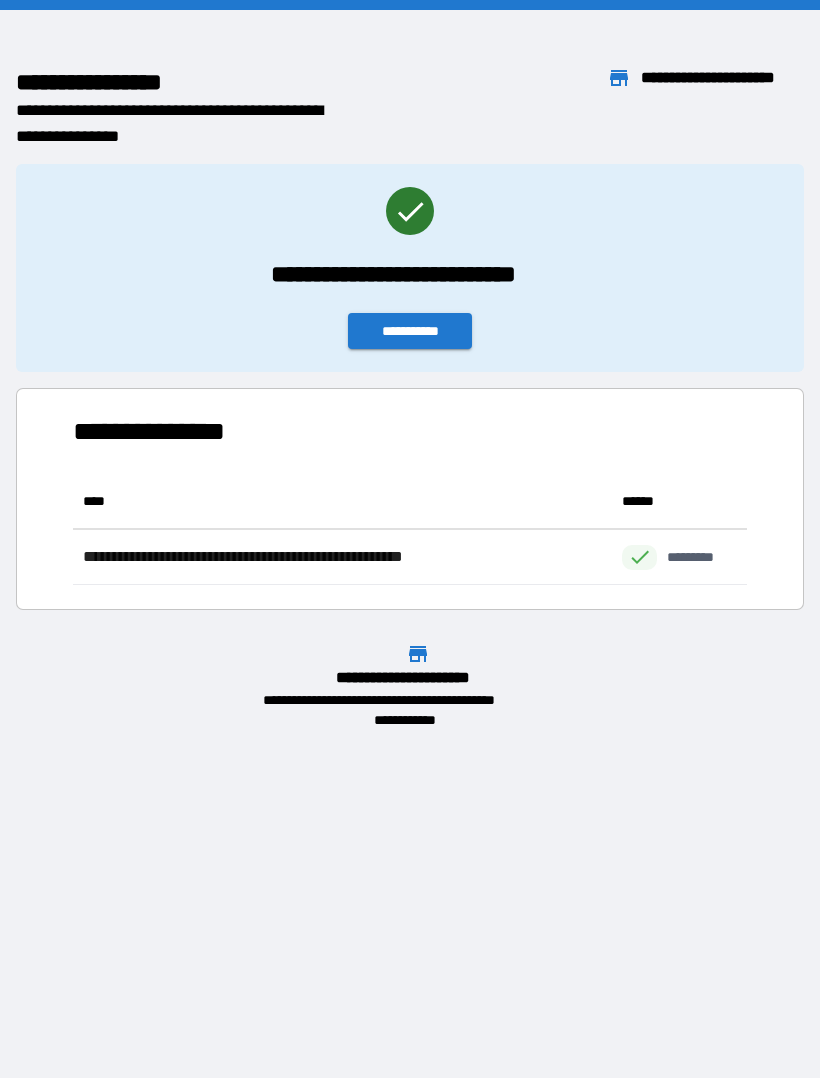 scroll, scrollTop: 1, scrollLeft: 1, axis: both 